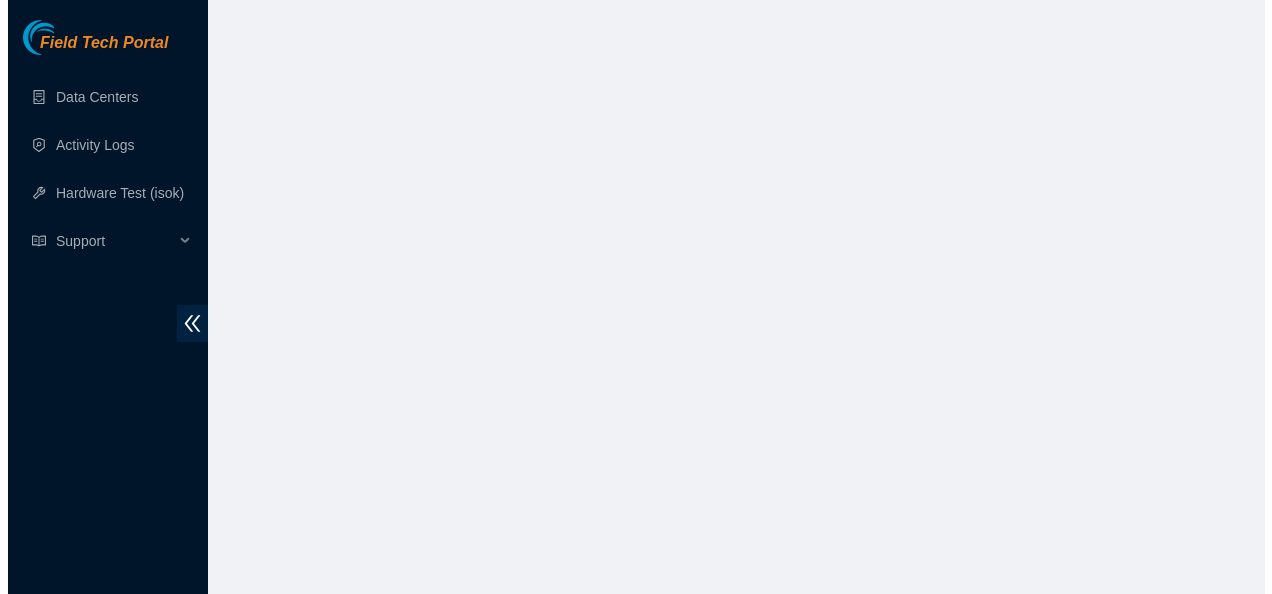 scroll, scrollTop: 0, scrollLeft: 0, axis: both 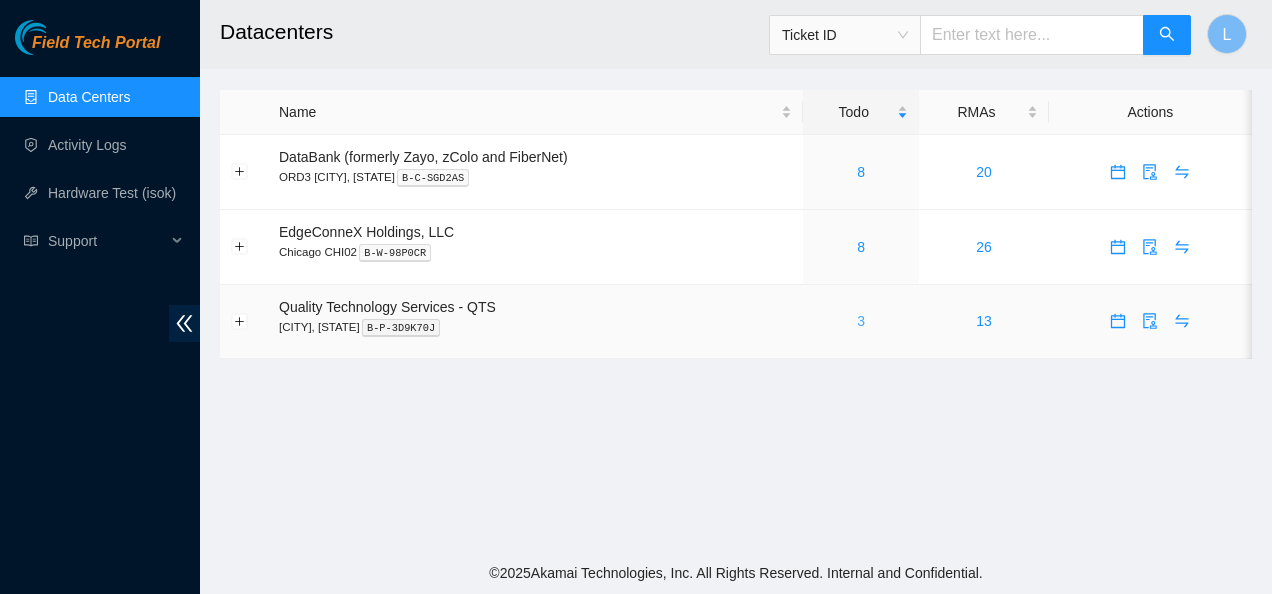 click on "3" at bounding box center (861, 321) 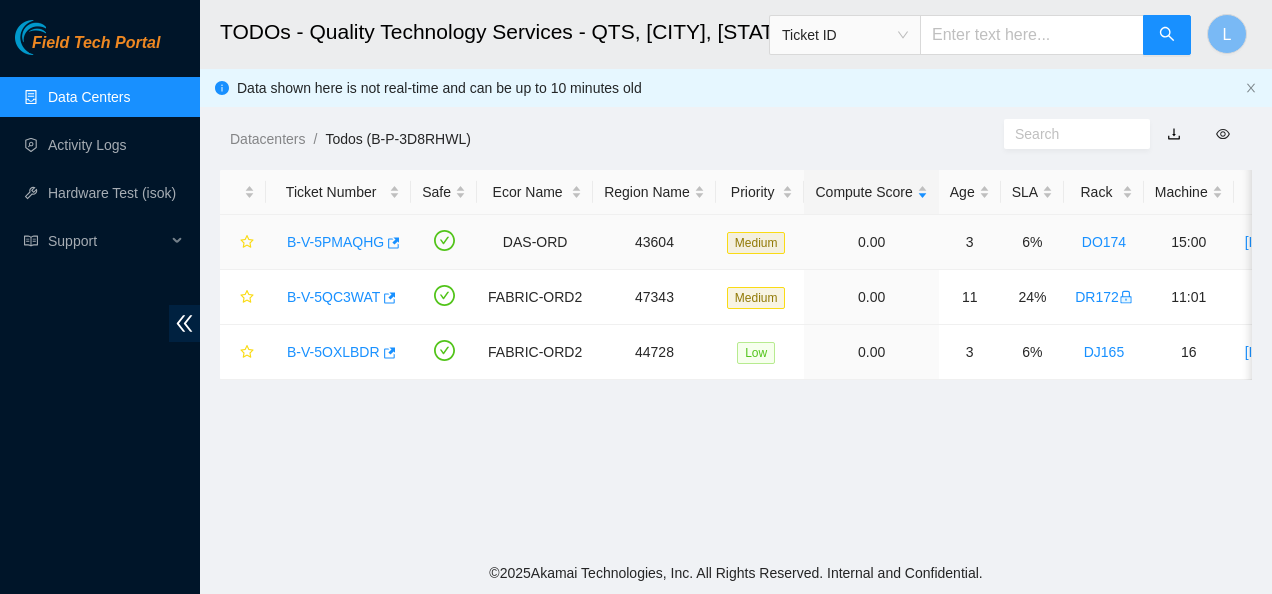 click on "B-V-5PMAQHG" at bounding box center (335, 242) 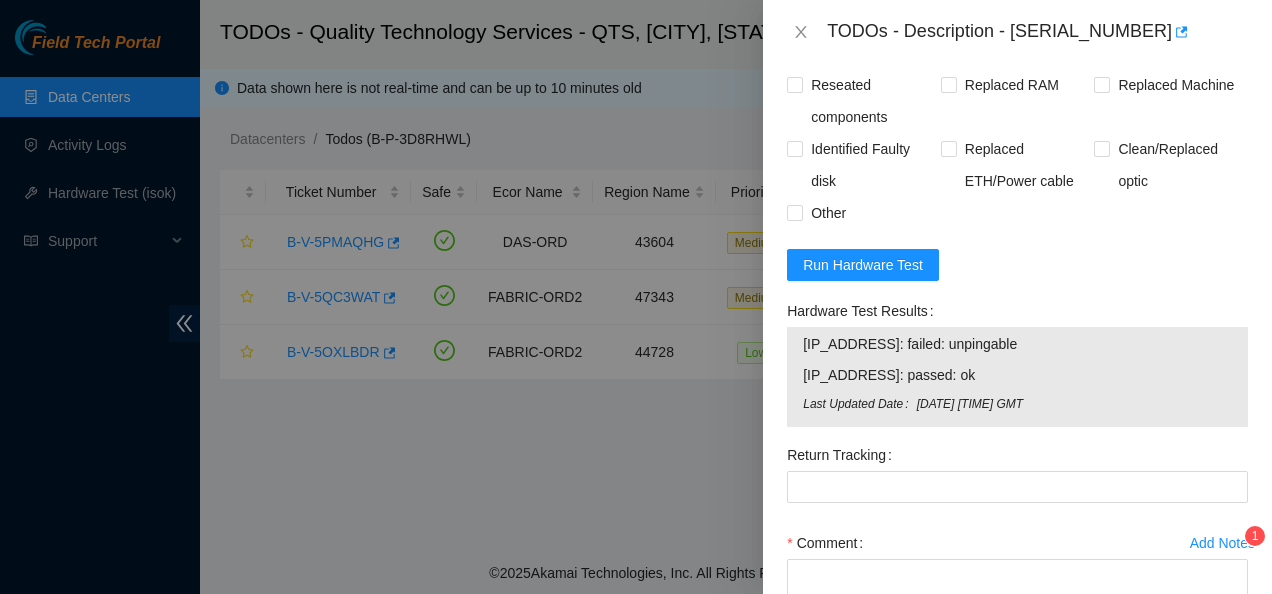 scroll, scrollTop: 1650, scrollLeft: 0, axis: vertical 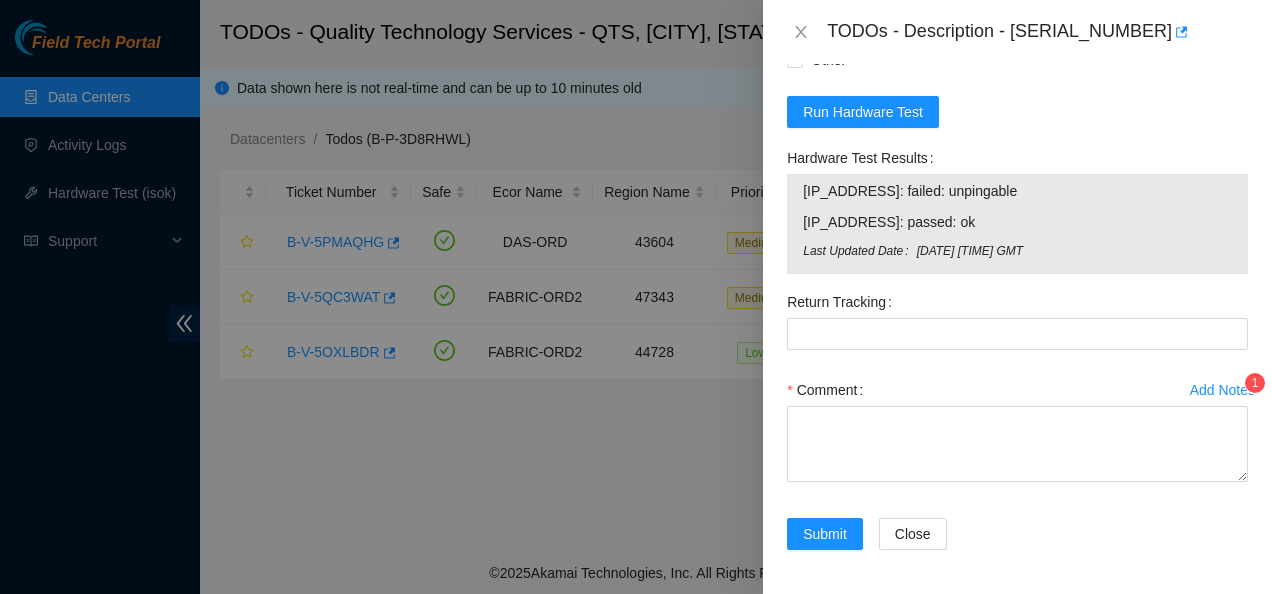 click on "Add Notes" at bounding box center [1222, 390] 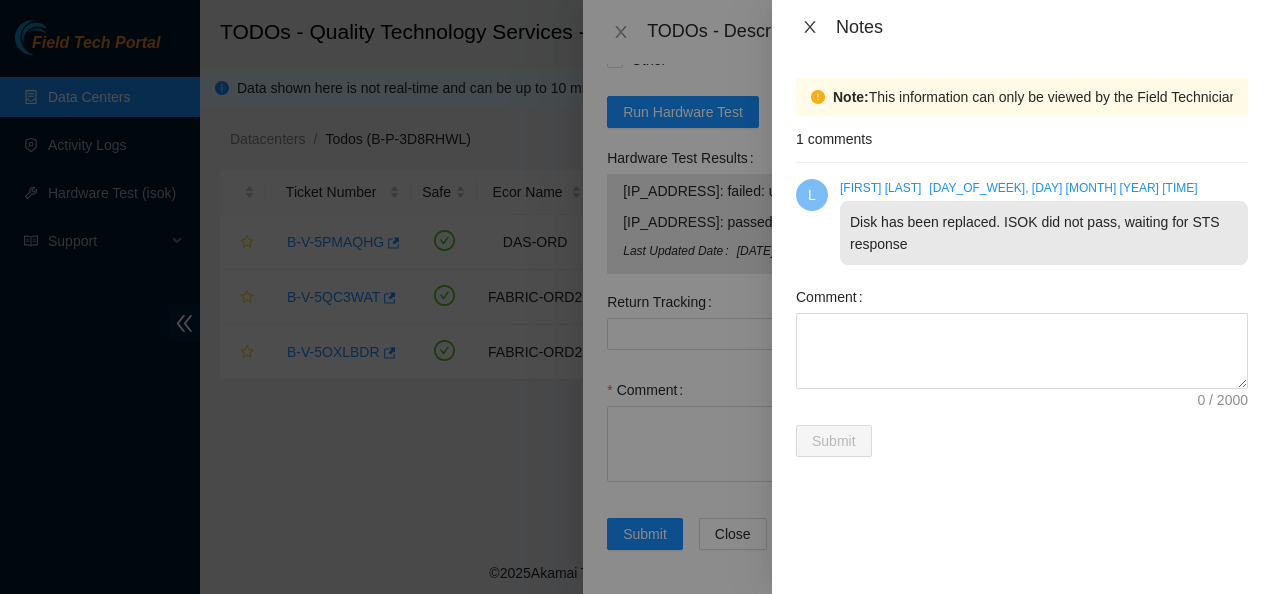 click 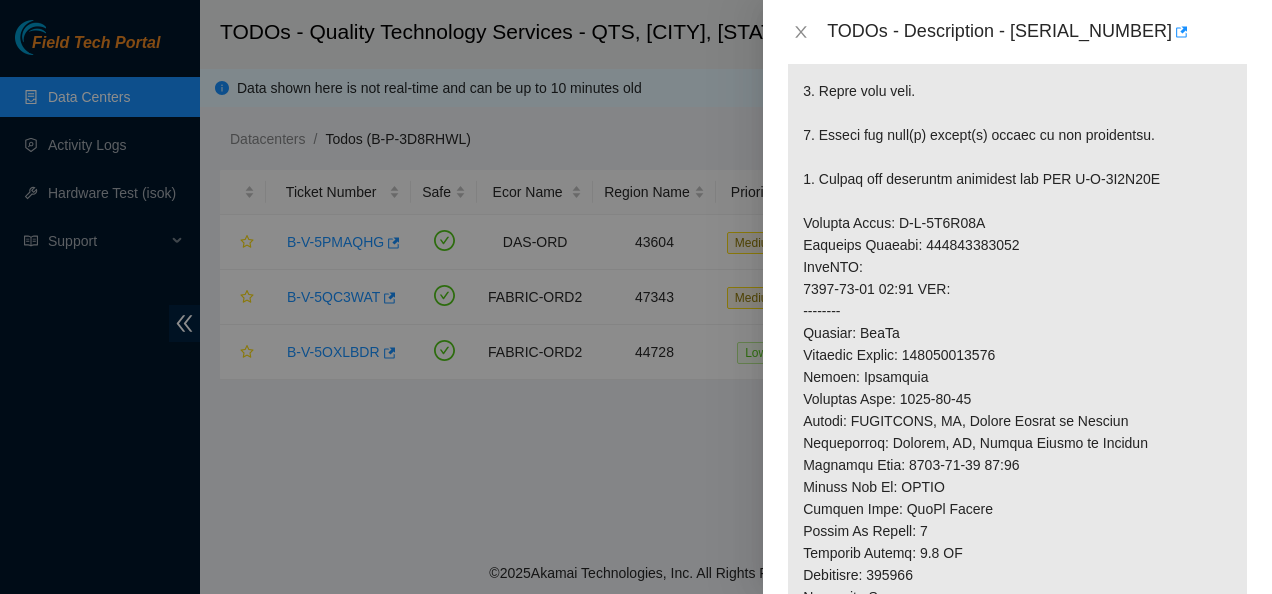 scroll, scrollTop: 0, scrollLeft: 0, axis: both 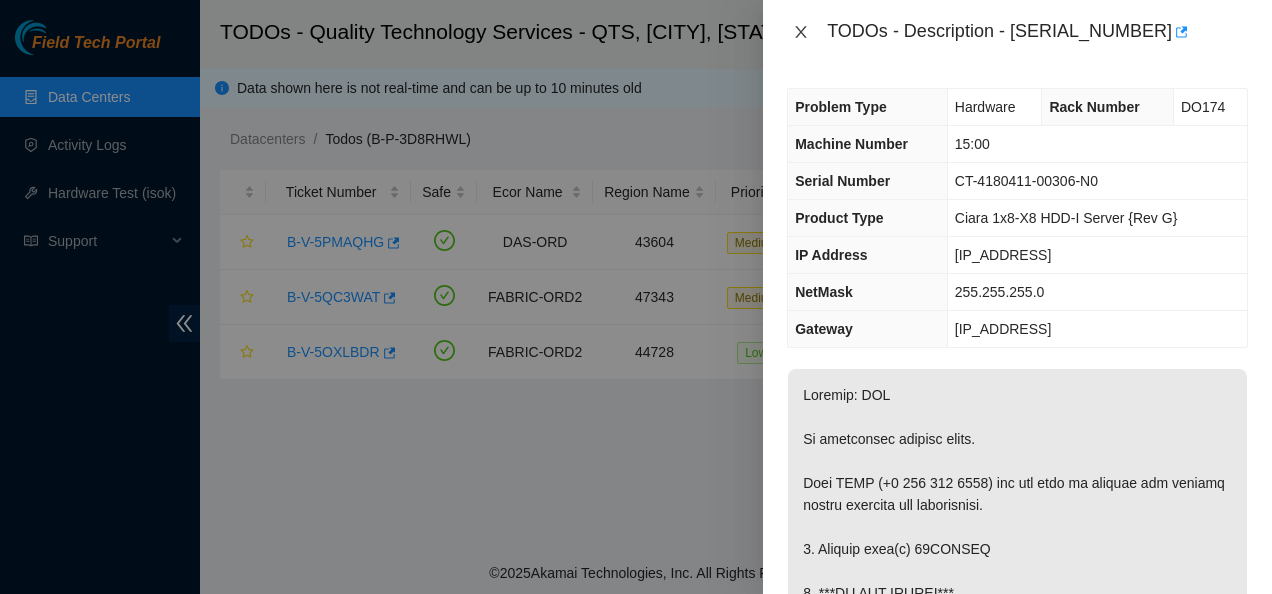 click 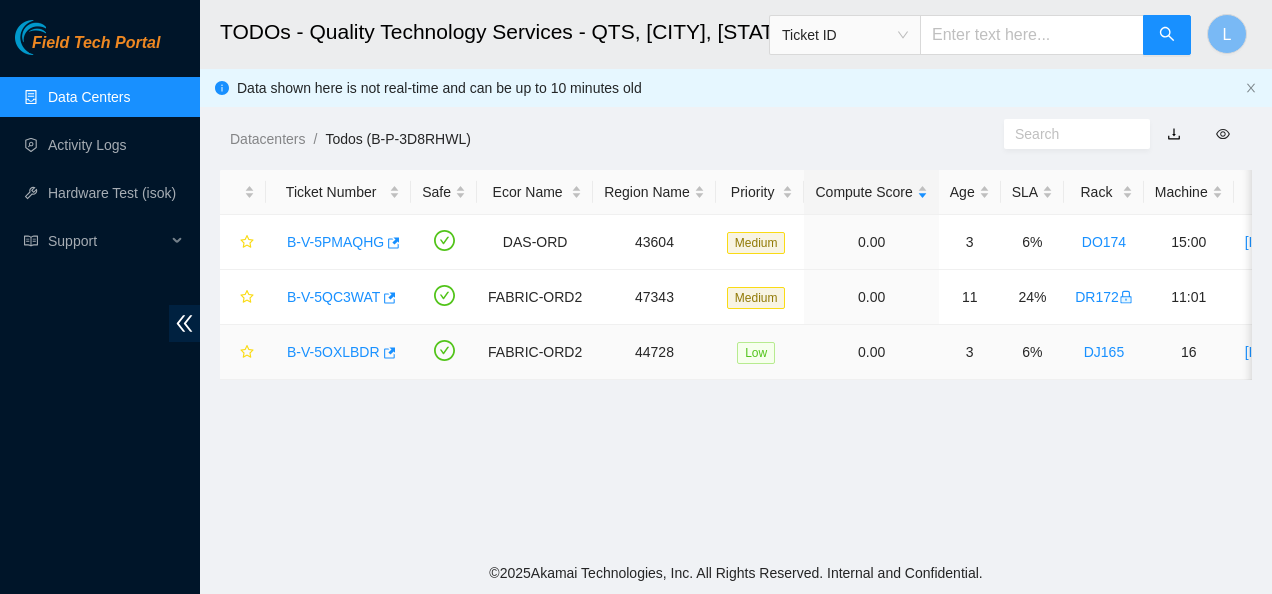 click on "B-V-5OXLBDR" at bounding box center [333, 352] 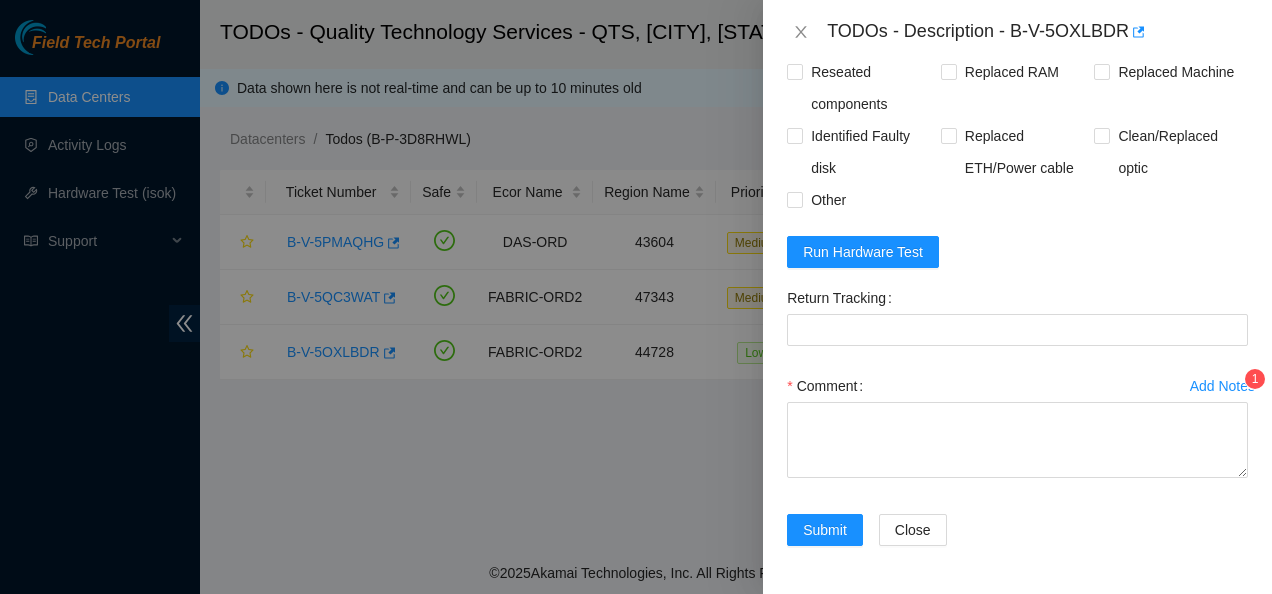 scroll, scrollTop: 1044, scrollLeft: 0, axis: vertical 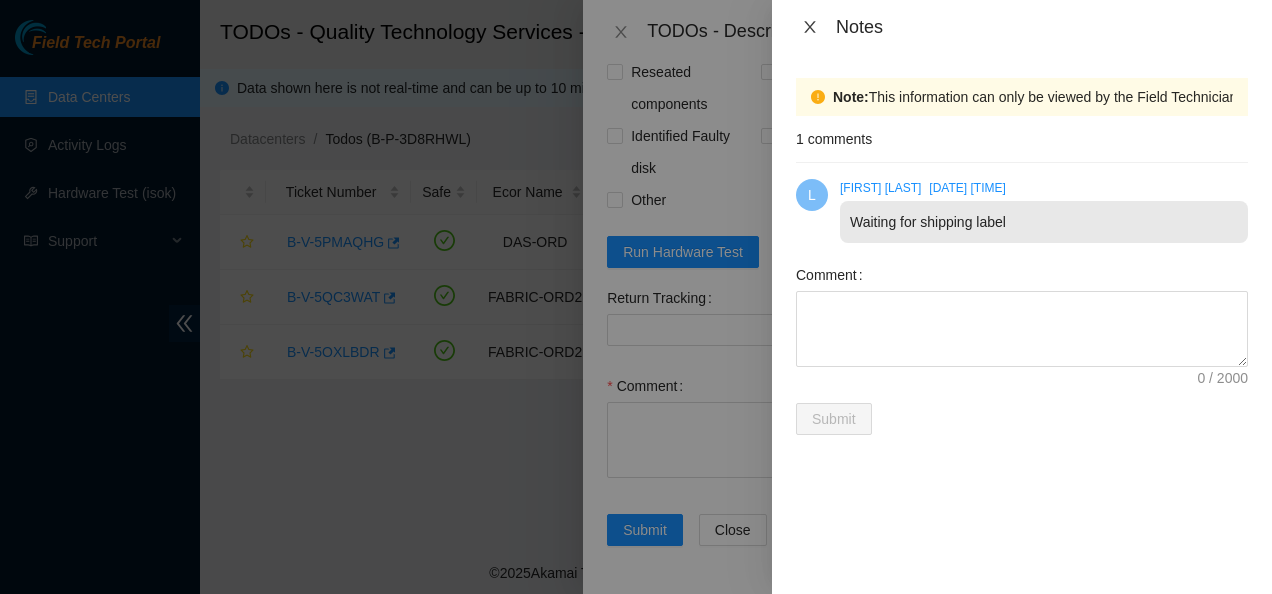 click 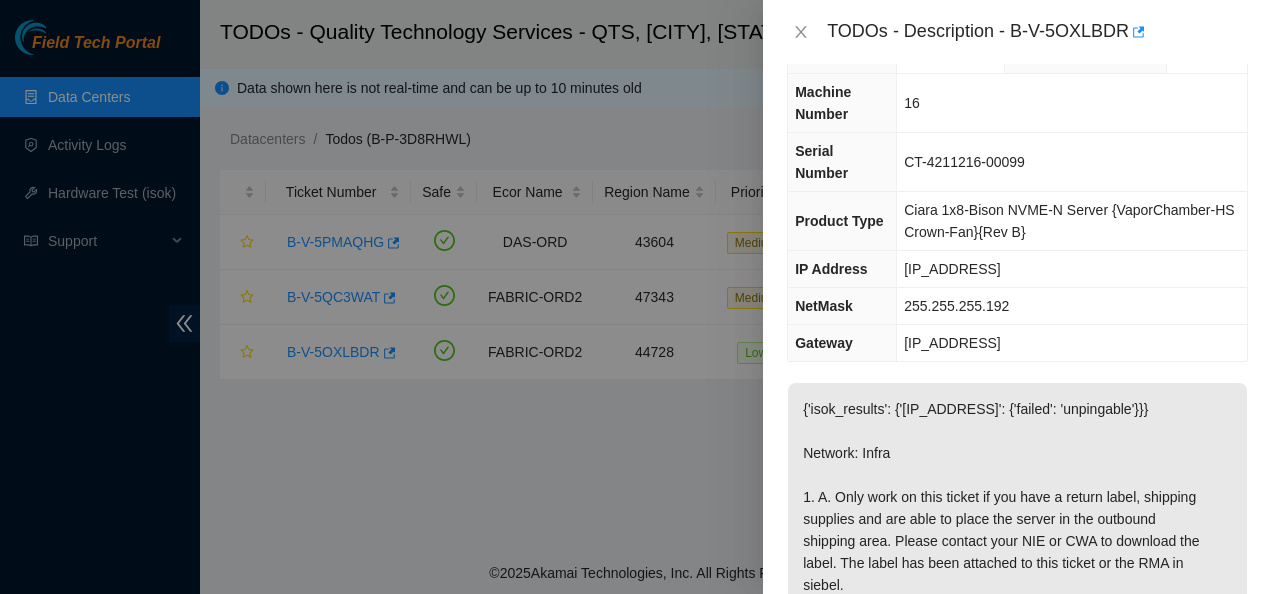 scroll, scrollTop: 0, scrollLeft: 0, axis: both 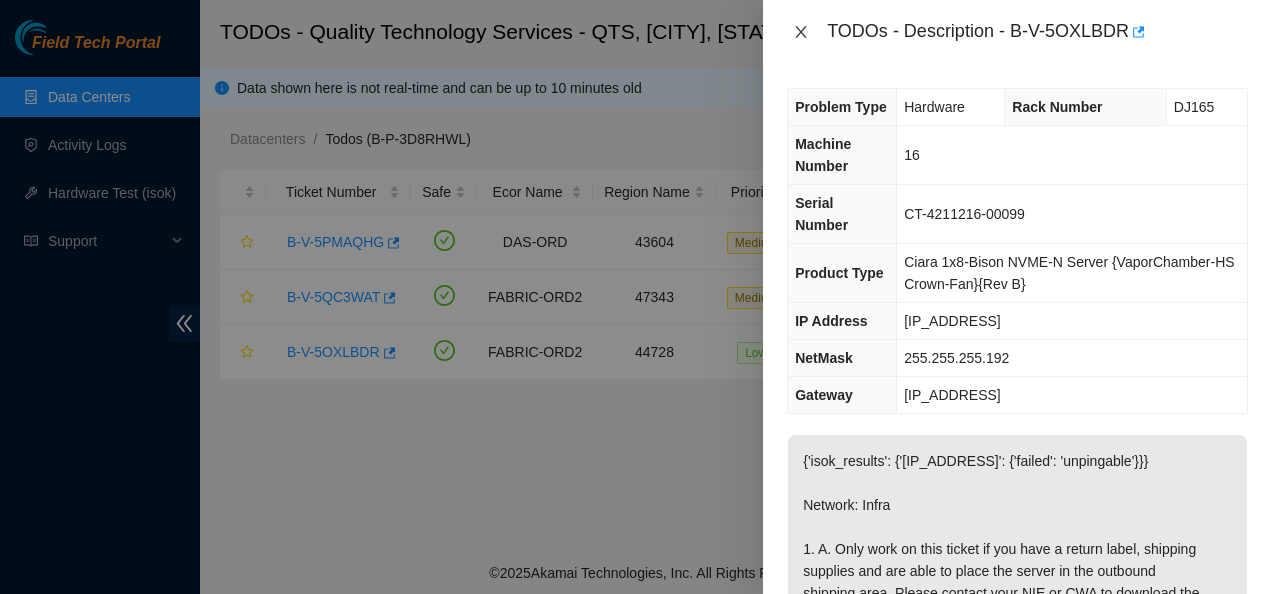 click 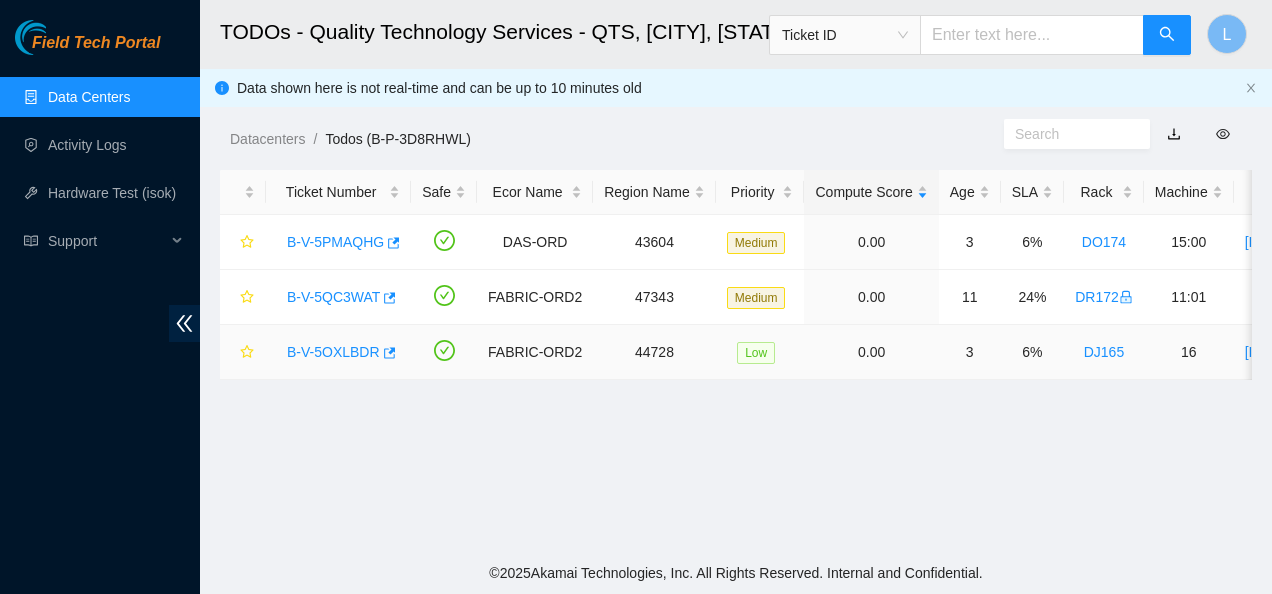 click on "B-V-5OXLBDR" at bounding box center (333, 352) 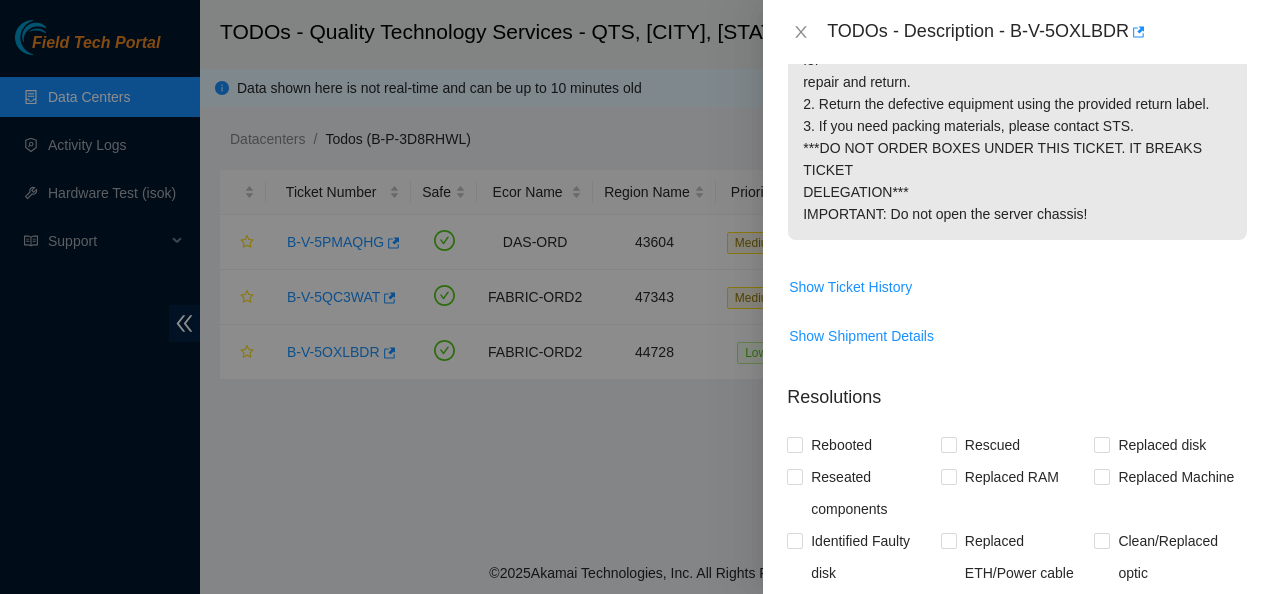 scroll, scrollTop: 622, scrollLeft: 0, axis: vertical 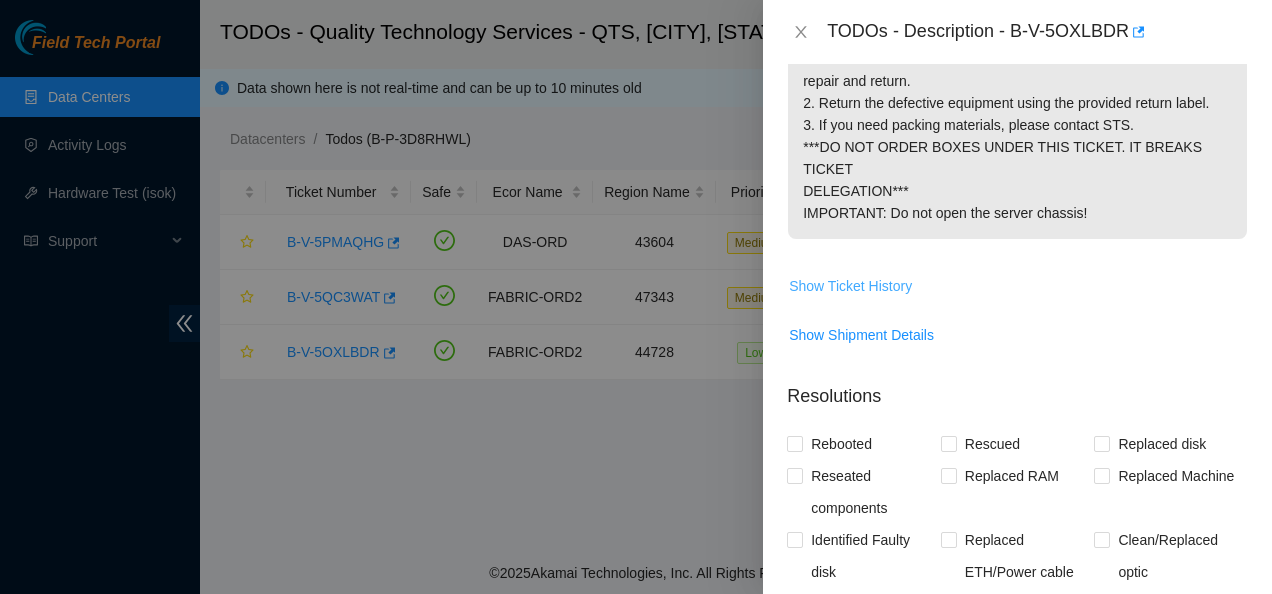 type 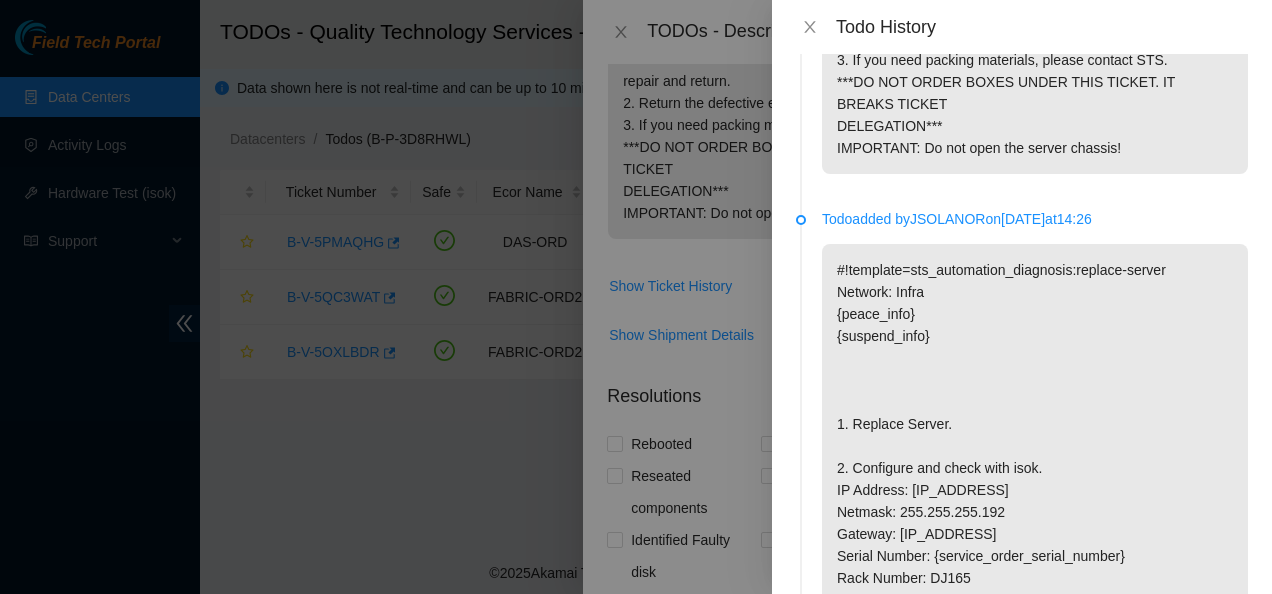 scroll, scrollTop: 0, scrollLeft: 0, axis: both 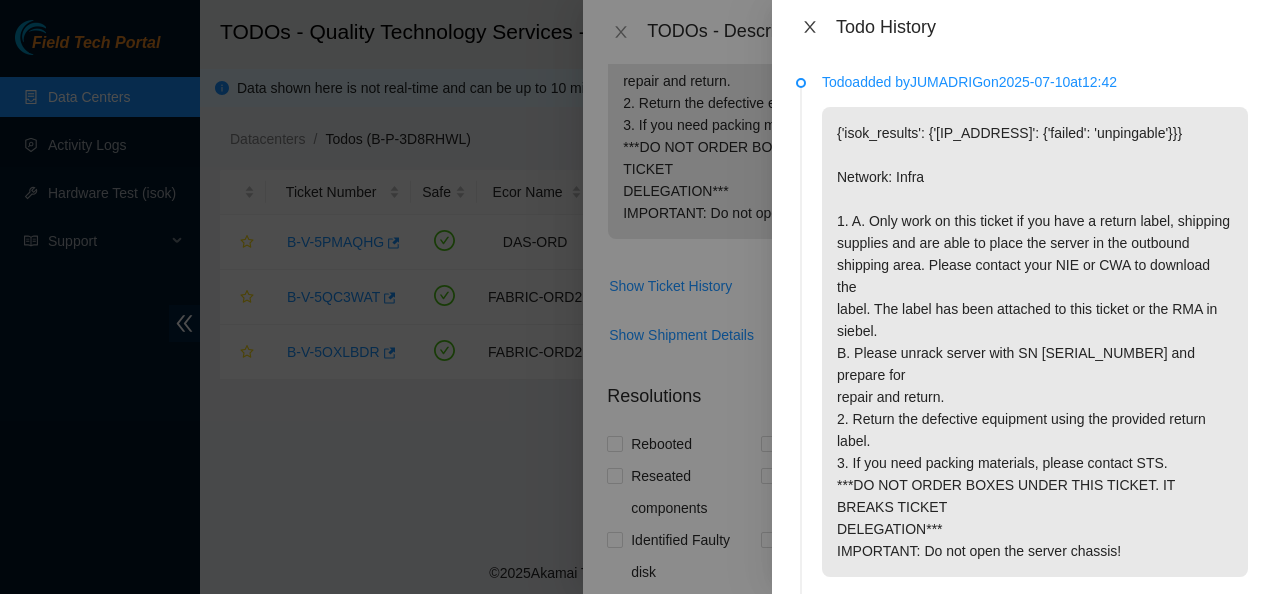click 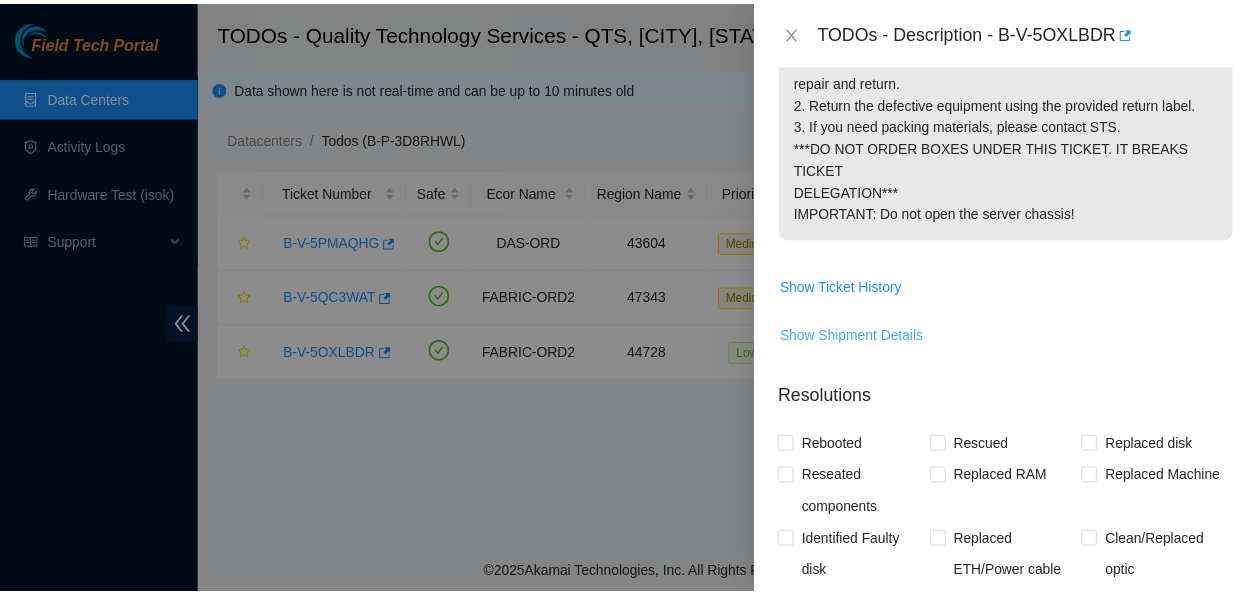scroll, scrollTop: 0, scrollLeft: 0, axis: both 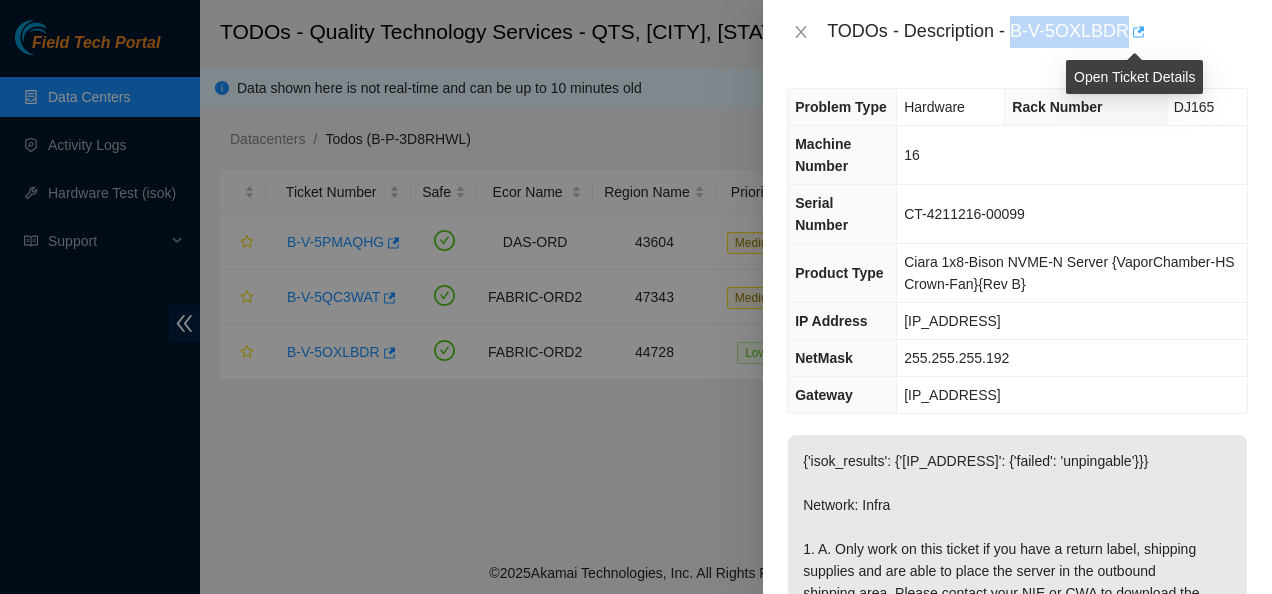 drag, startPoint x: 1010, startPoint y: 32, endPoint x: 1132, endPoint y: 39, distance: 122.20065 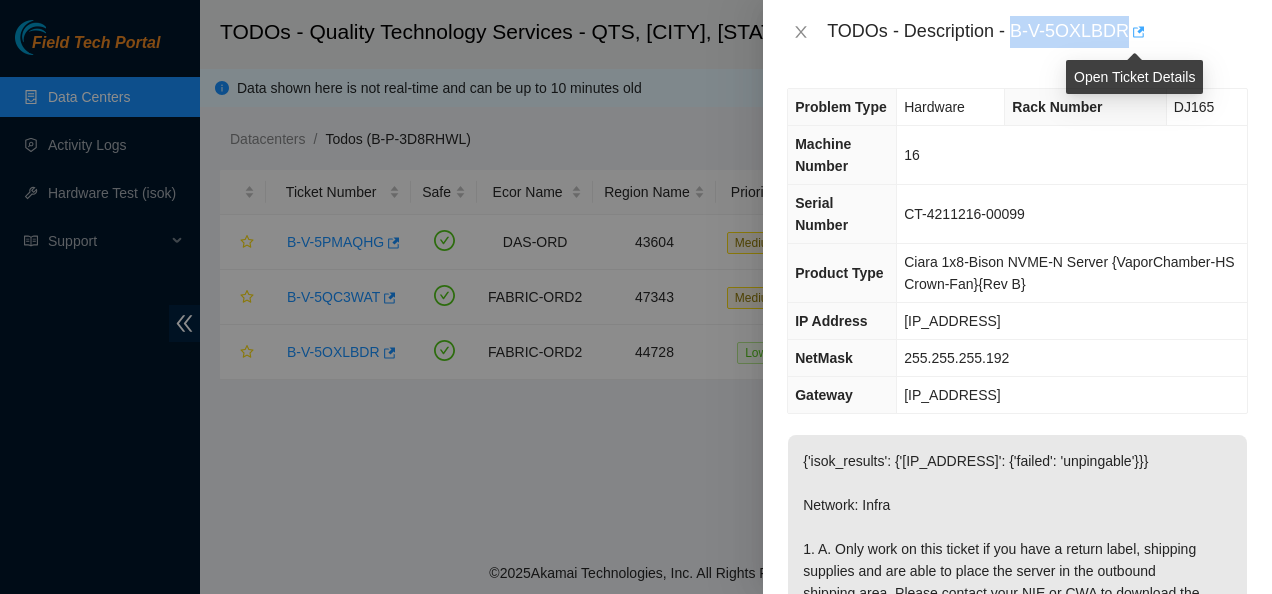 copy on "B-V-5OXLBDR" 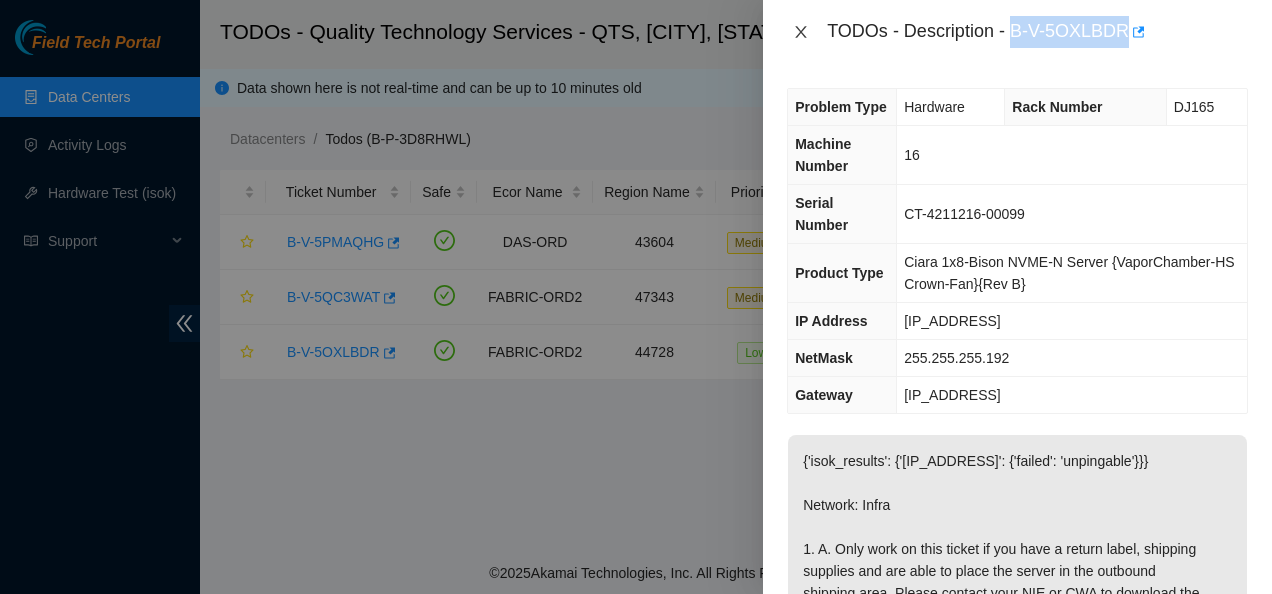 click at bounding box center [801, 32] 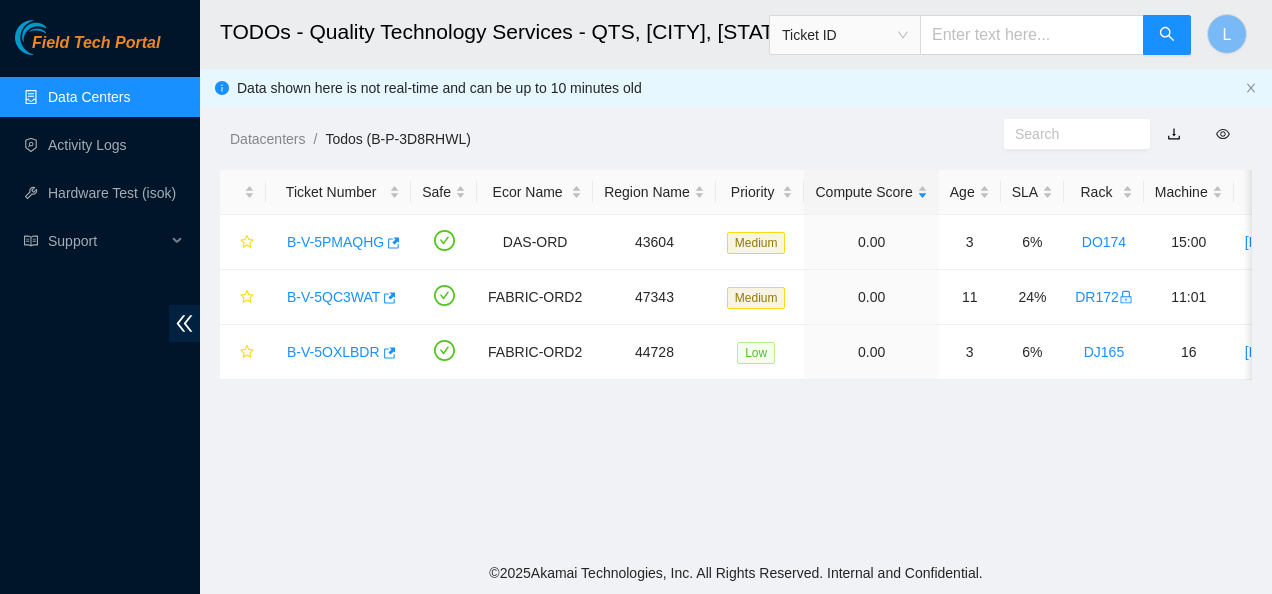 click at bounding box center (1032, 35) 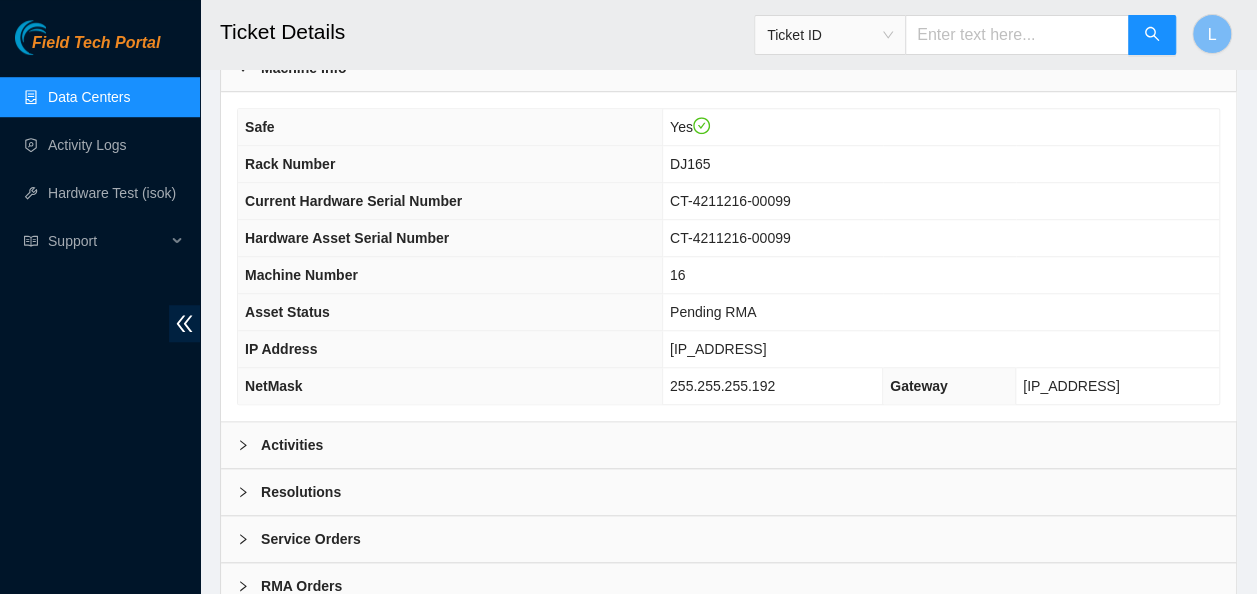 scroll, scrollTop: 686, scrollLeft: 0, axis: vertical 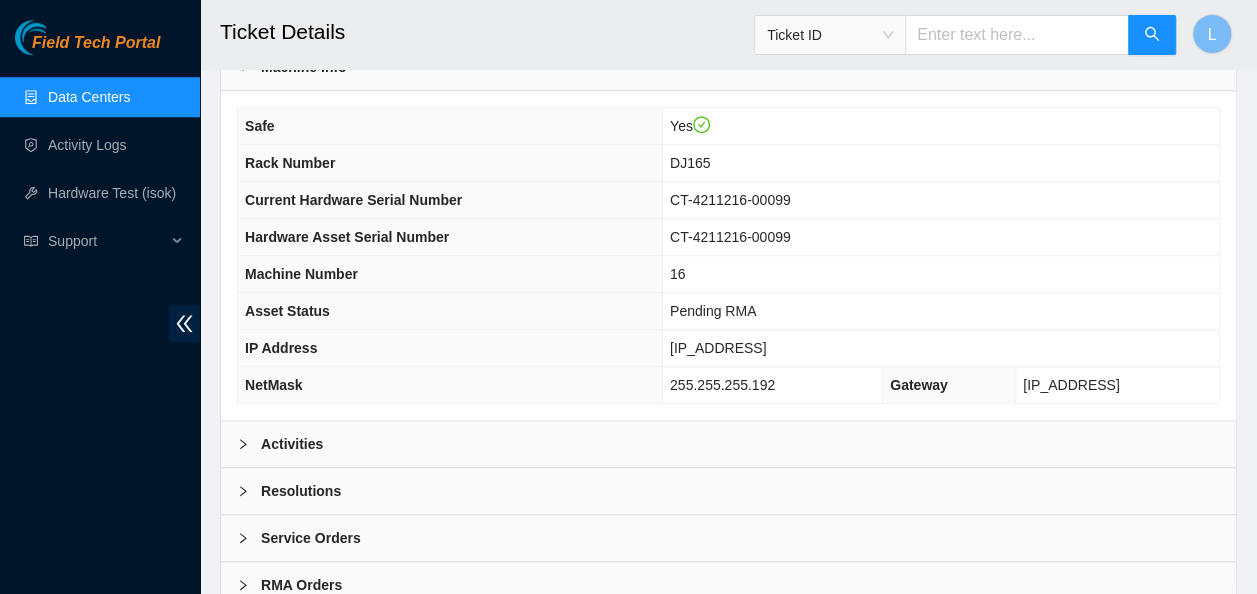 click on "Activities" at bounding box center (728, 444) 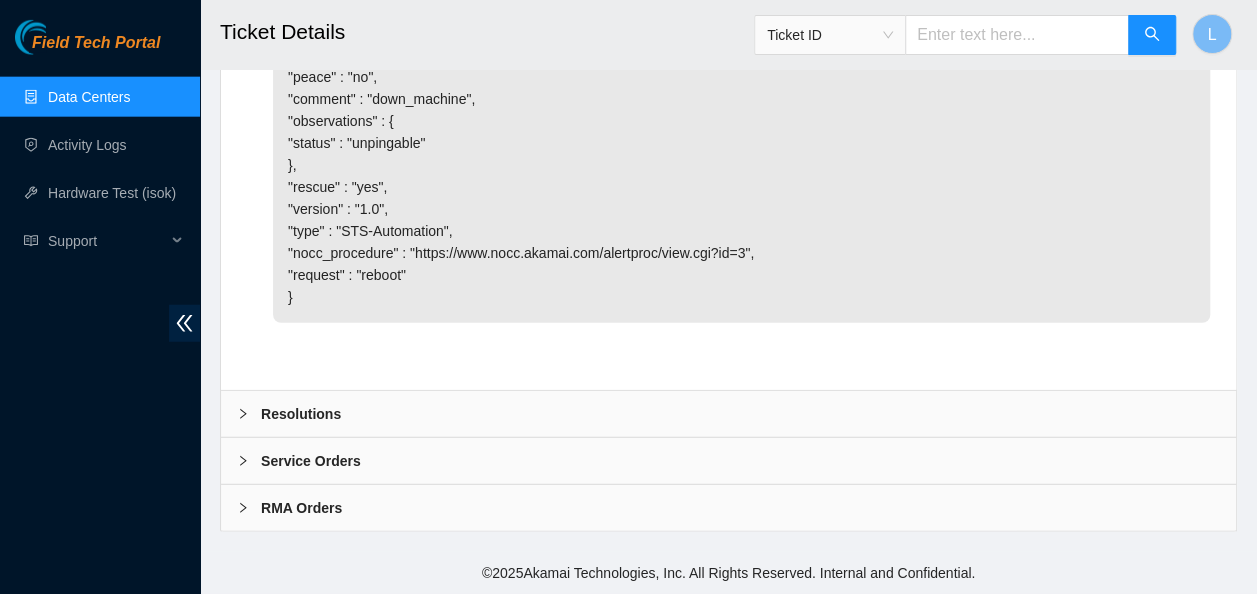 scroll, scrollTop: 2513, scrollLeft: 0, axis: vertical 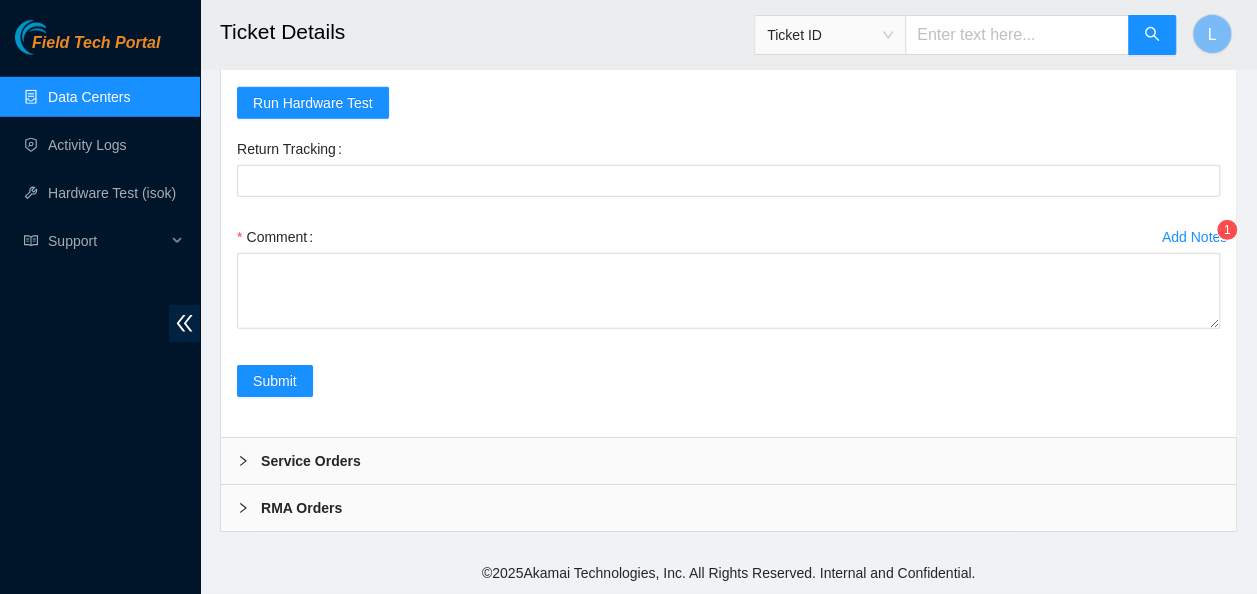 click on "Service Orders" at bounding box center [311, 461] 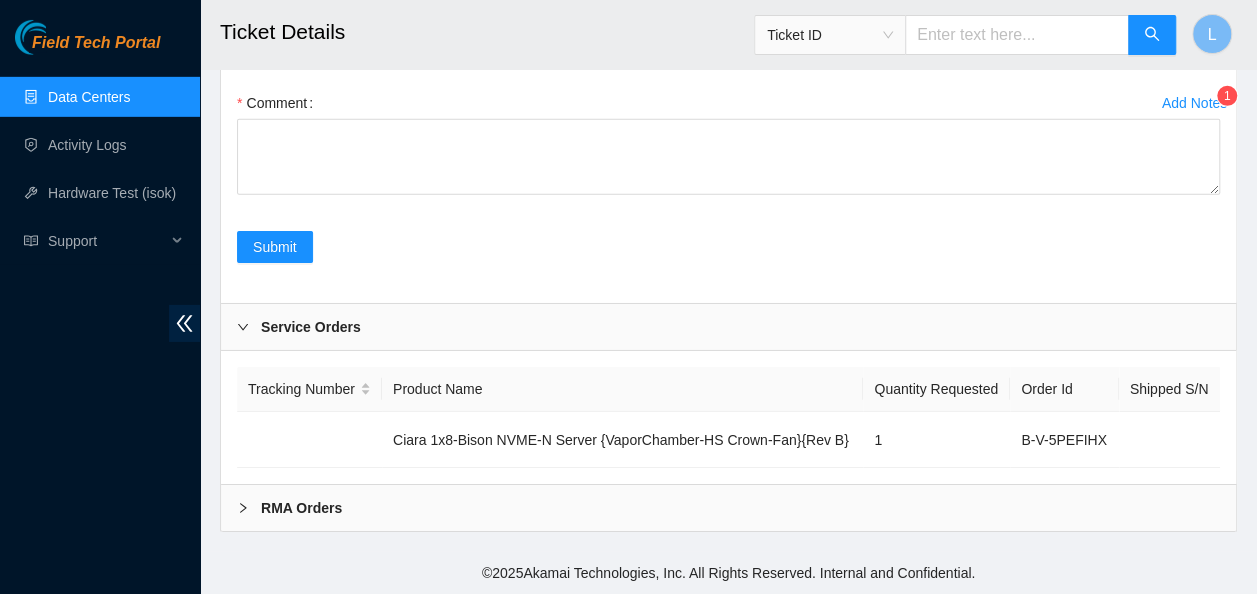 scroll, scrollTop: 3160, scrollLeft: 0, axis: vertical 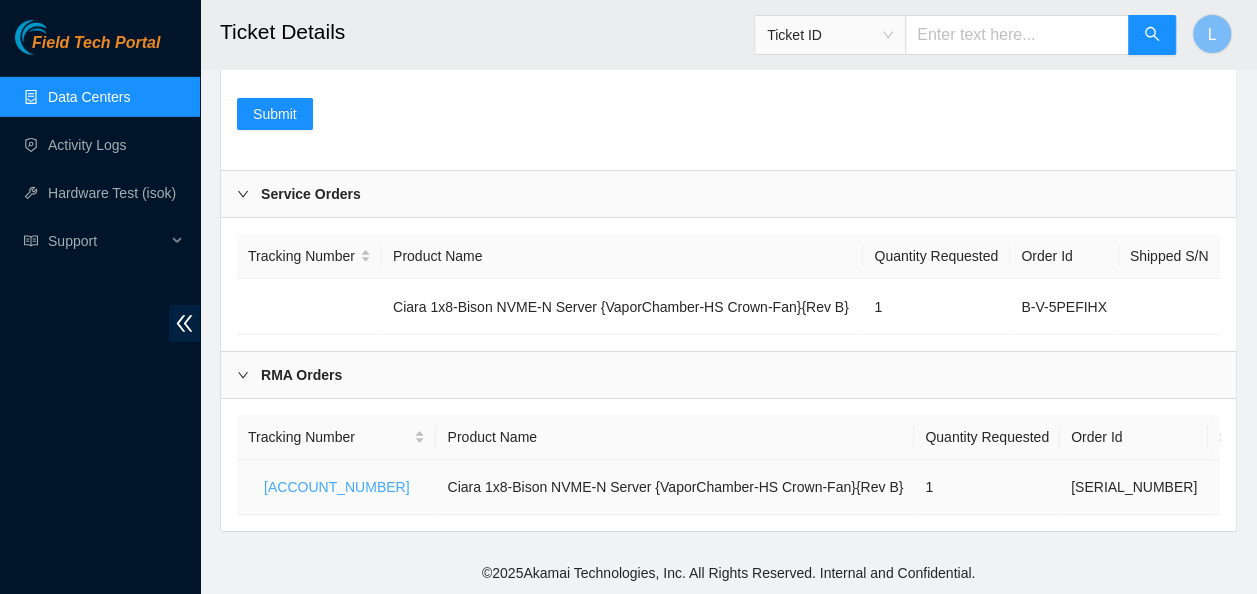 type 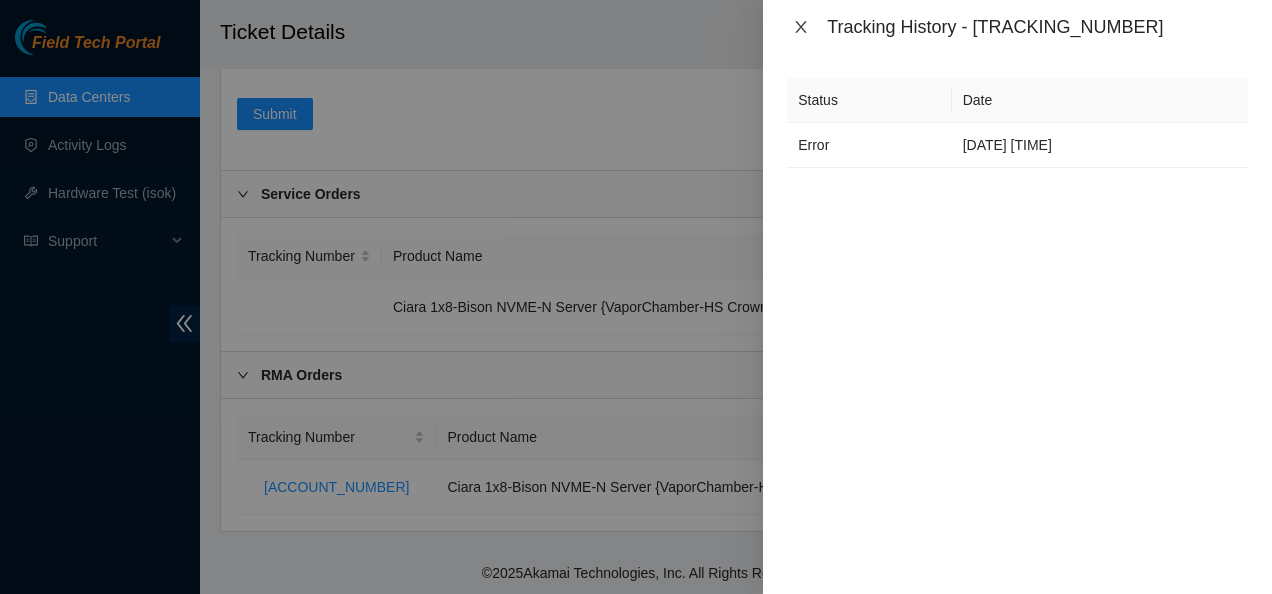 click 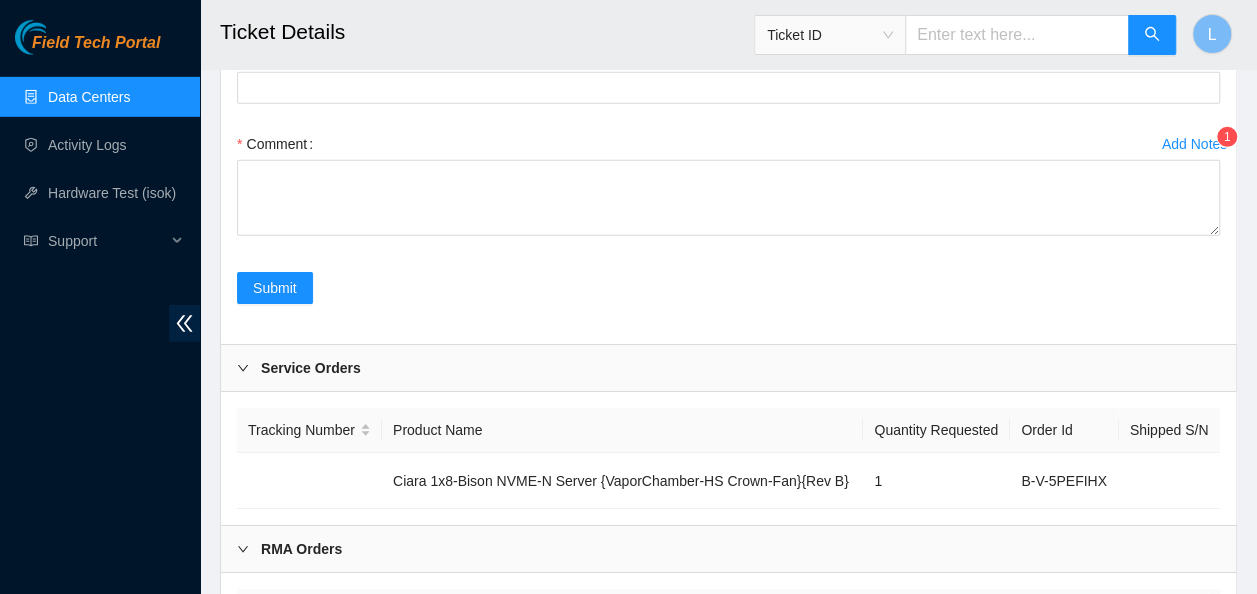 scroll, scrollTop: 3292, scrollLeft: 0, axis: vertical 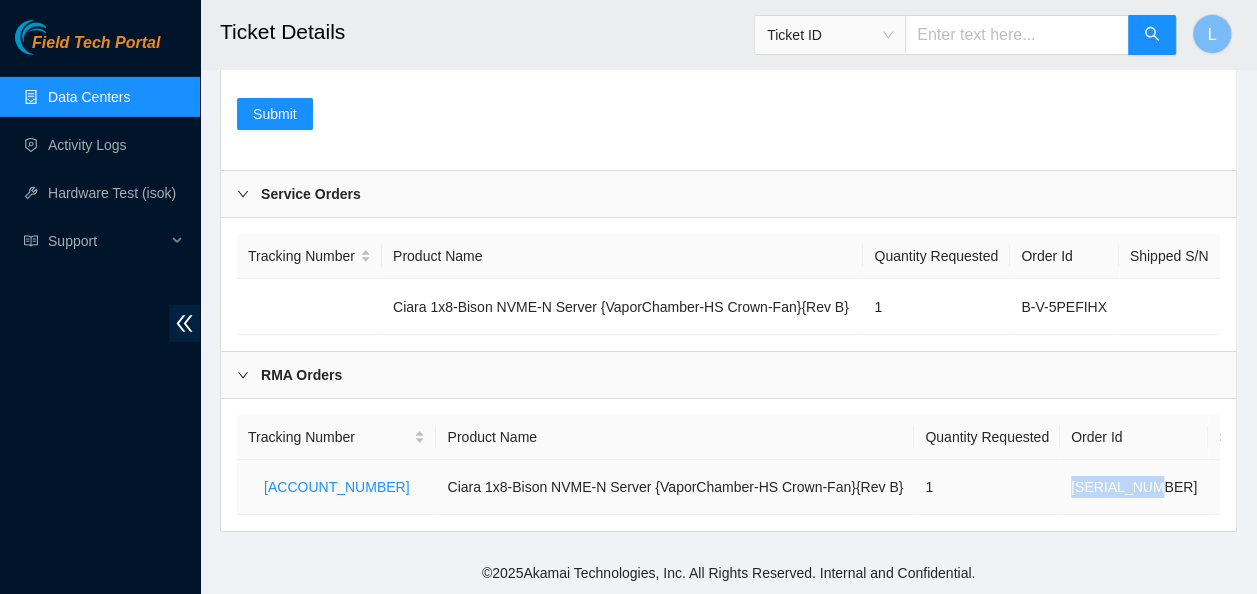 drag, startPoint x: 1030, startPoint y: 488, endPoint x: 1110, endPoint y: 499, distance: 80.75271 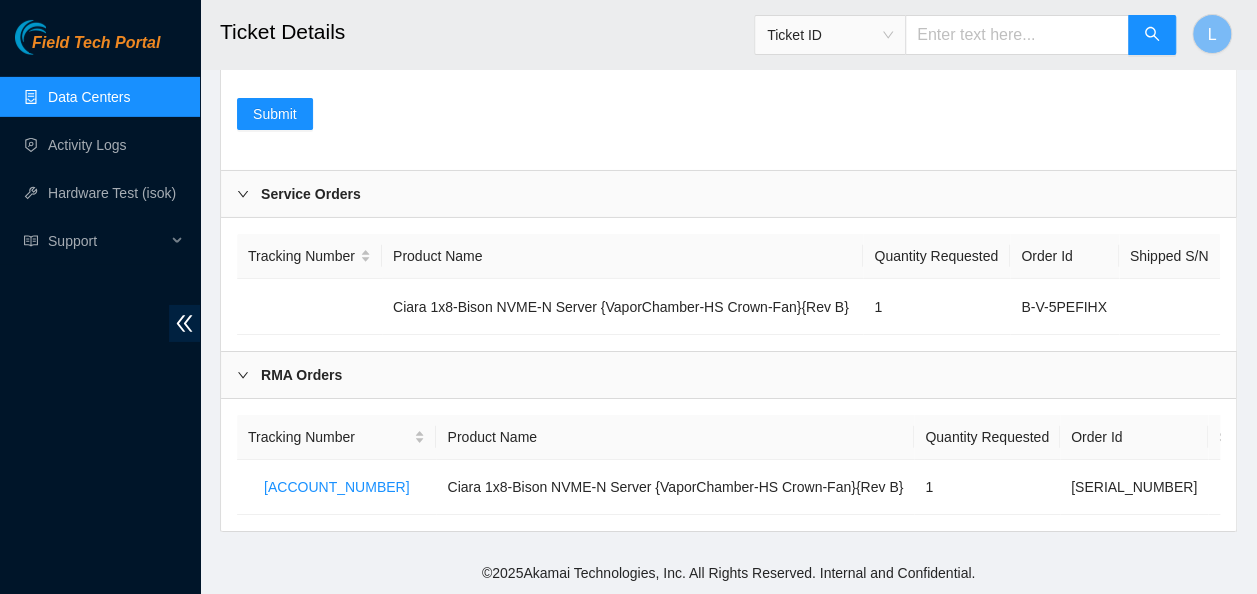 type on "." 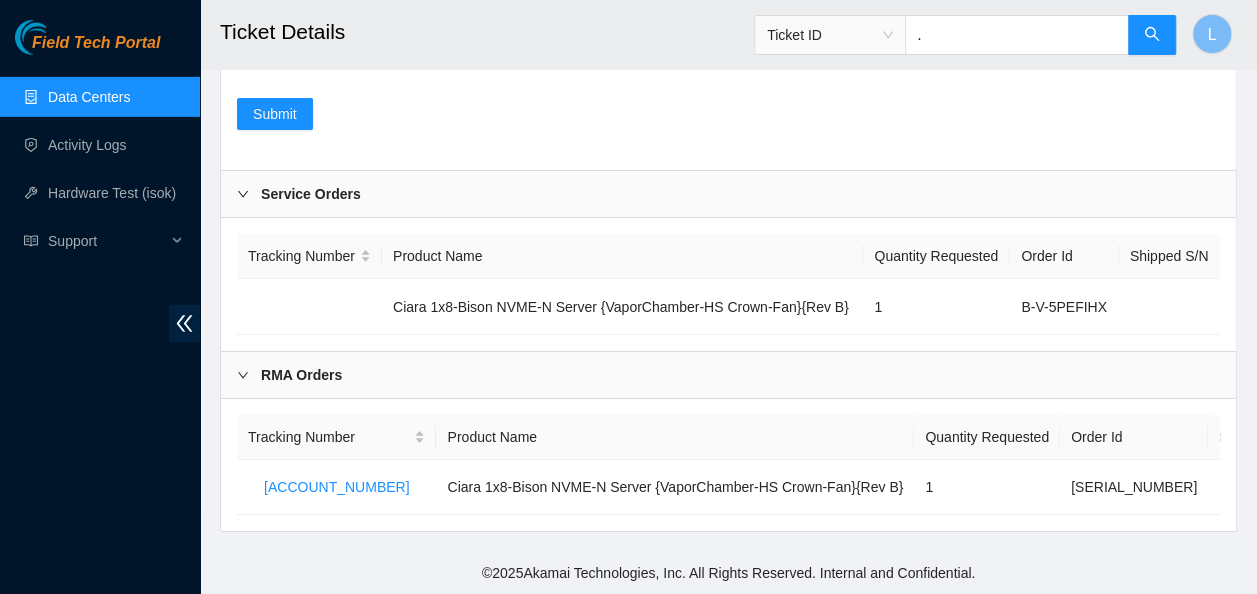 click on "." at bounding box center [1017, 35] 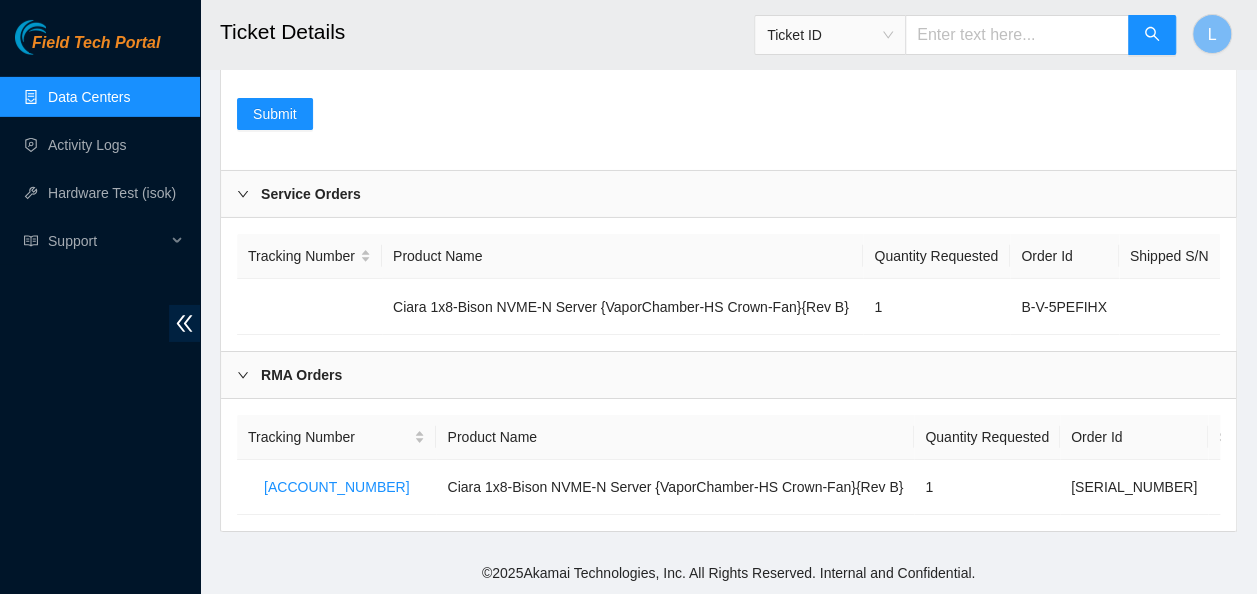 paste on "[SERIAL_NUMBER]" 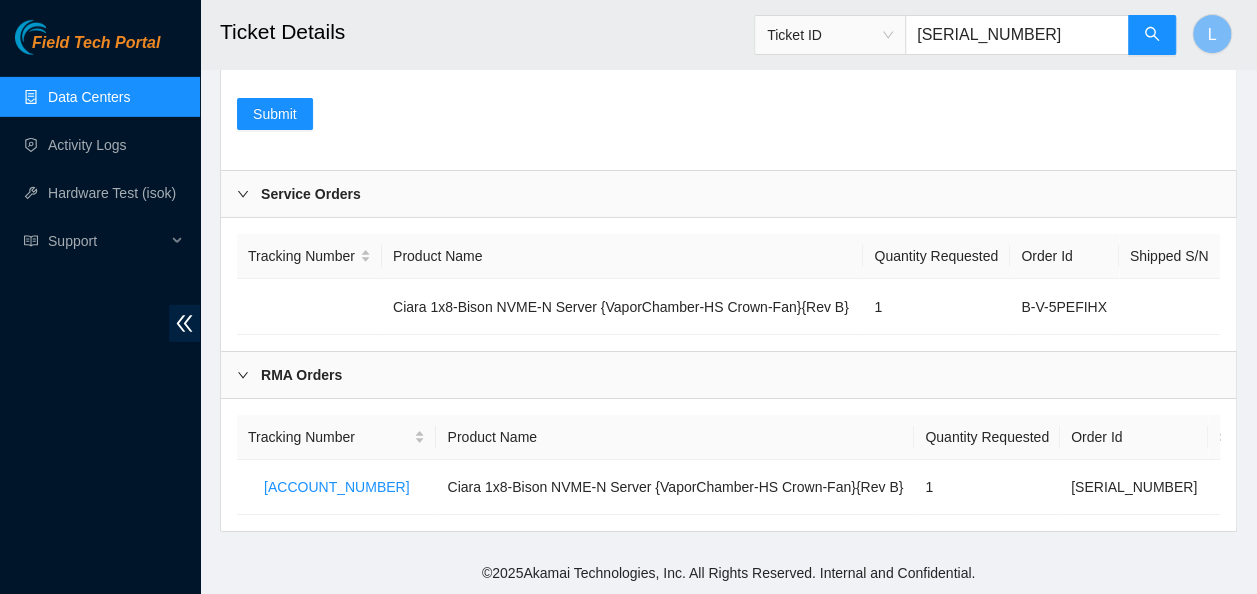 scroll, scrollTop: 0, scrollLeft: 0, axis: both 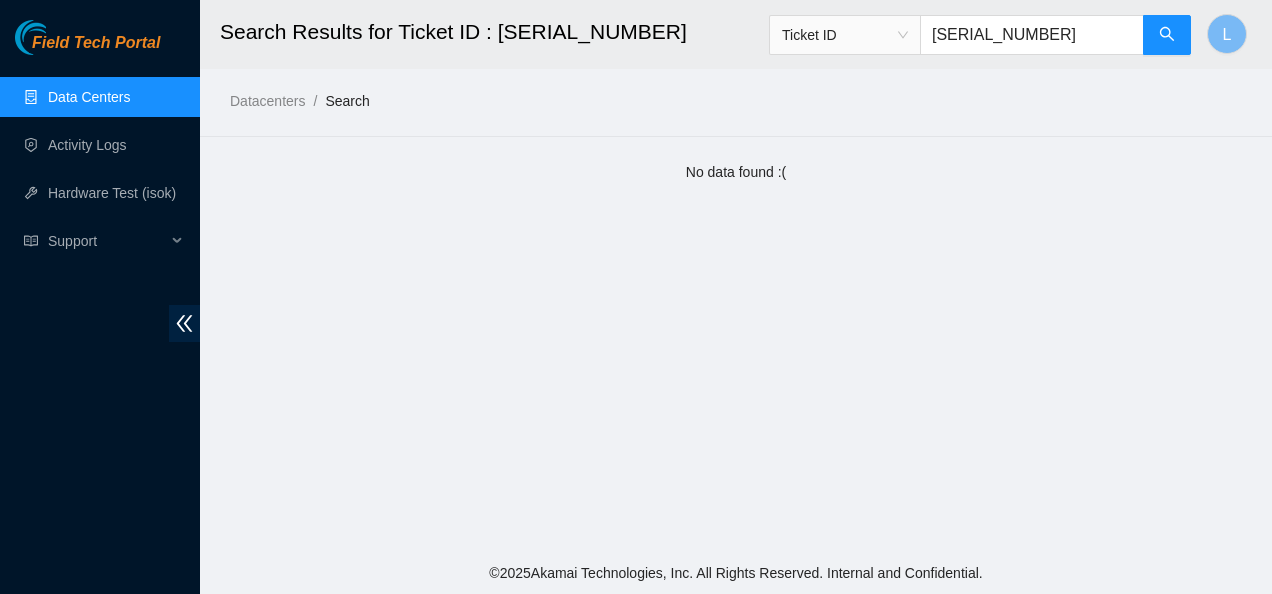 click on "Data Centers" at bounding box center (89, 97) 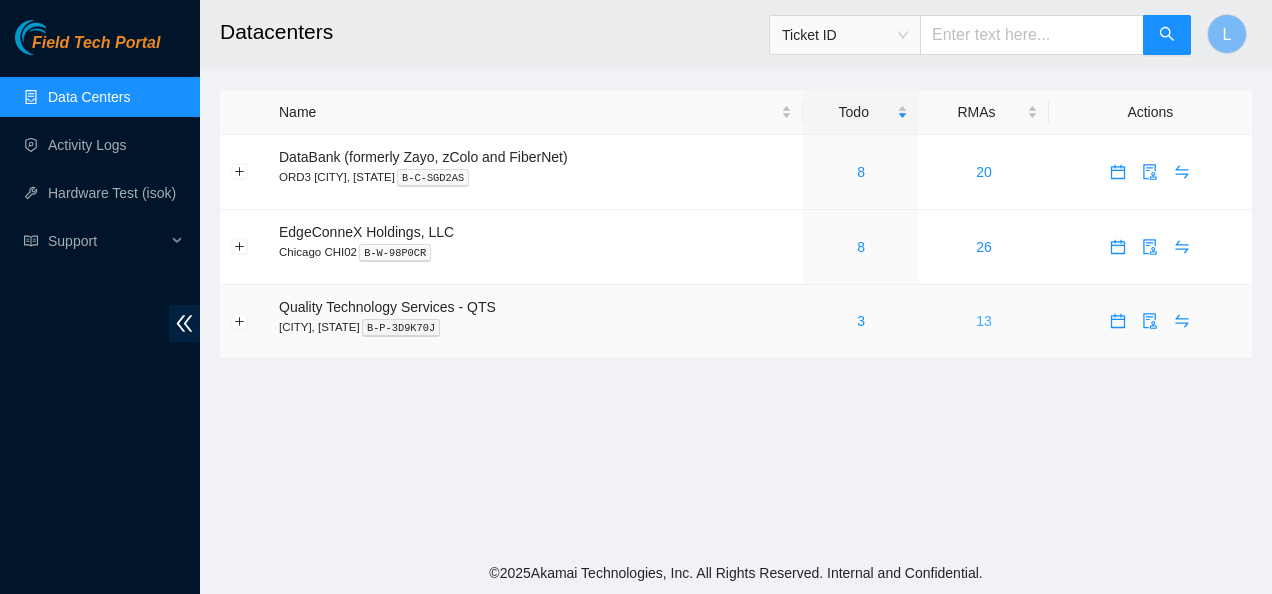 click on "13" at bounding box center (984, 321) 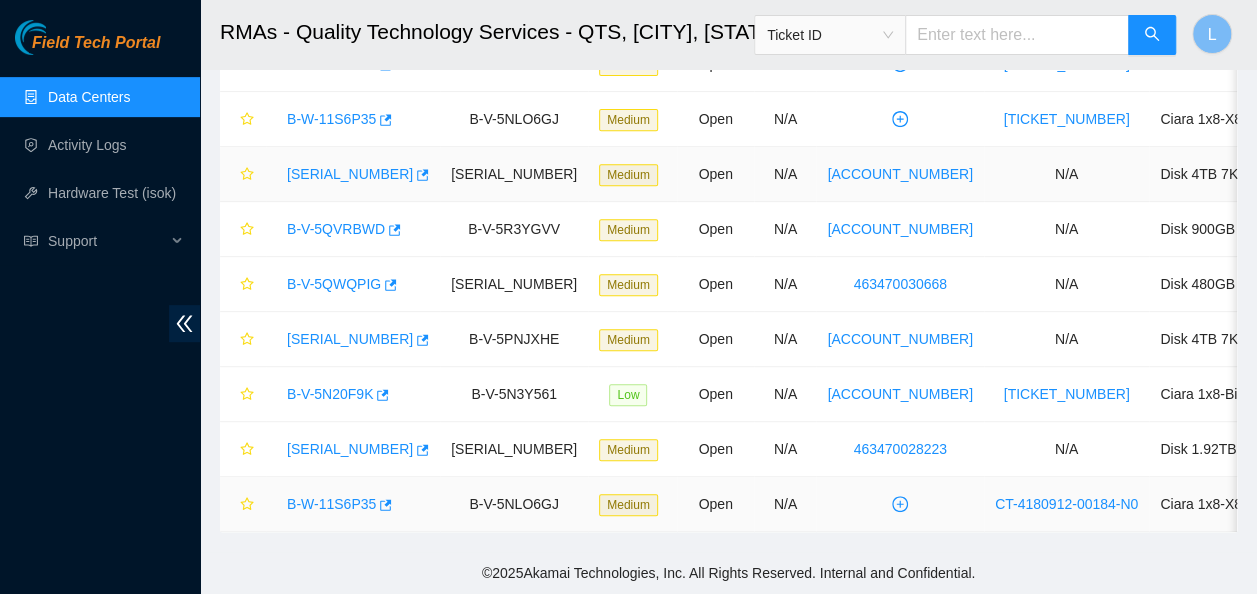 scroll, scrollTop: 370, scrollLeft: 0, axis: vertical 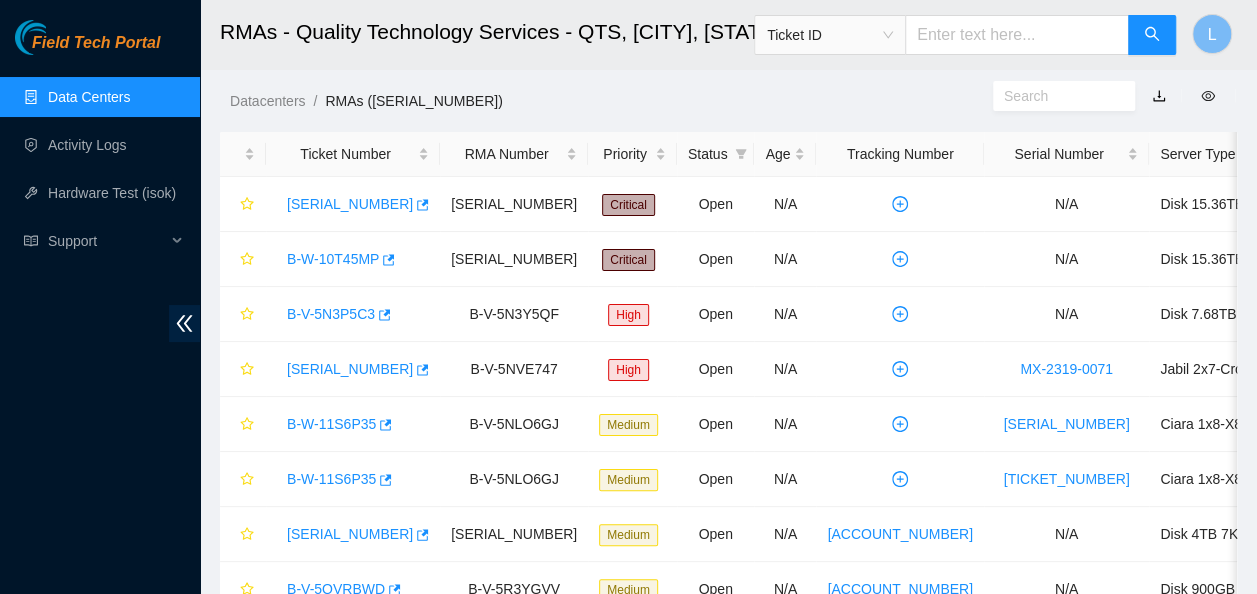 click on "Data Centers" at bounding box center (89, 97) 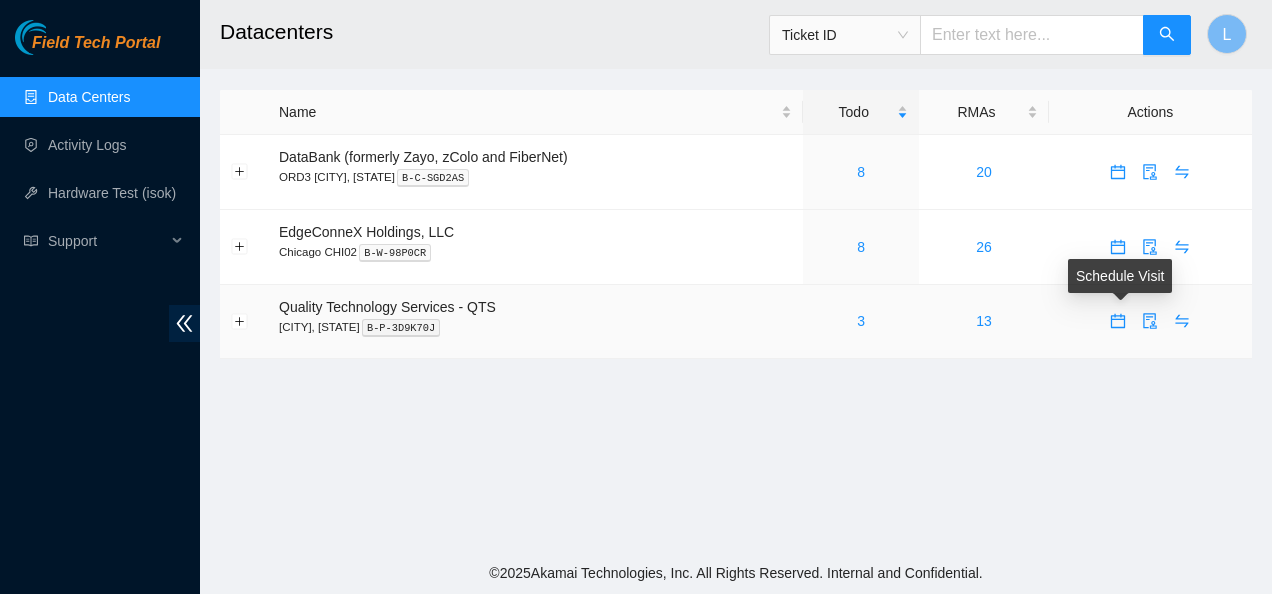 click 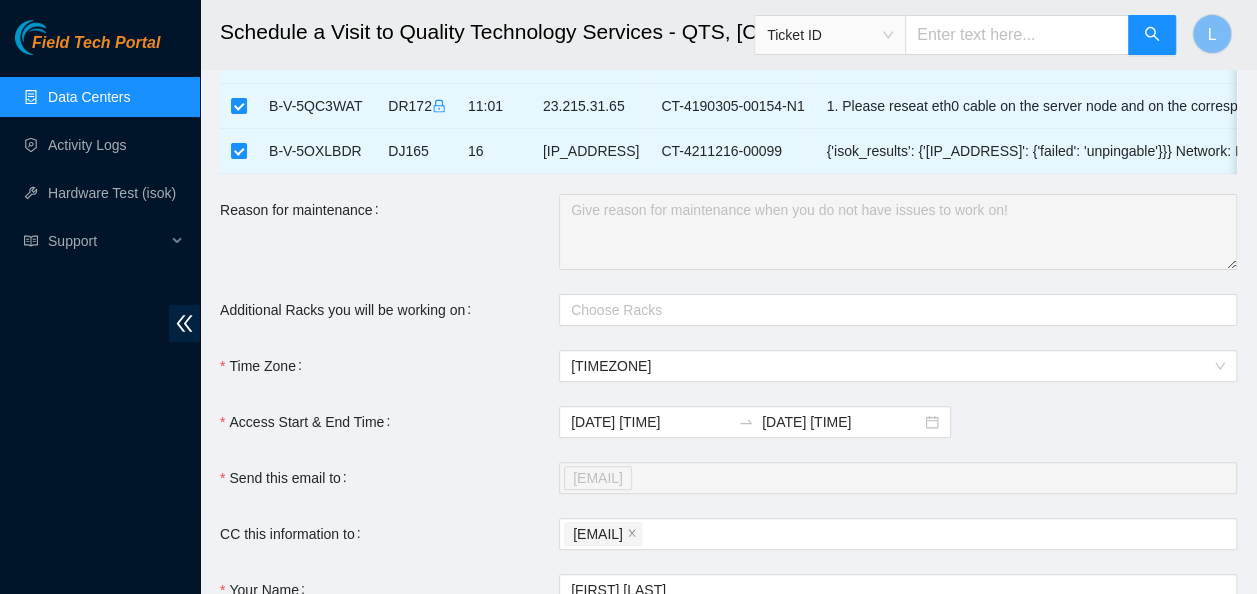 scroll, scrollTop: 0, scrollLeft: 0, axis: both 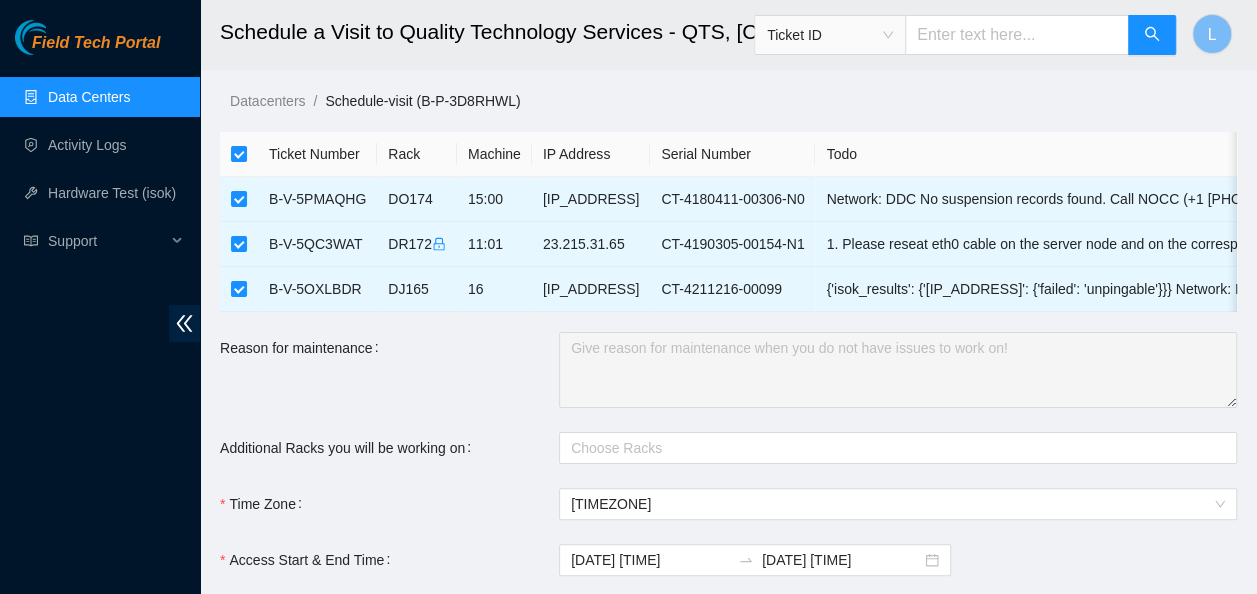 click on "Data Centers" at bounding box center (89, 97) 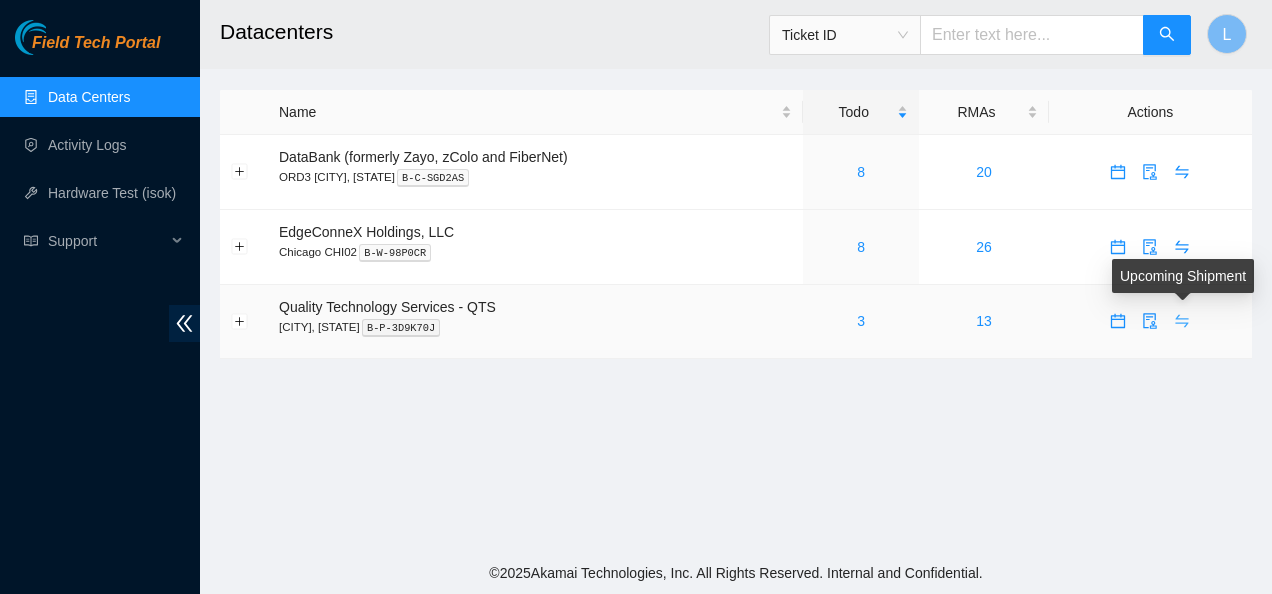 click 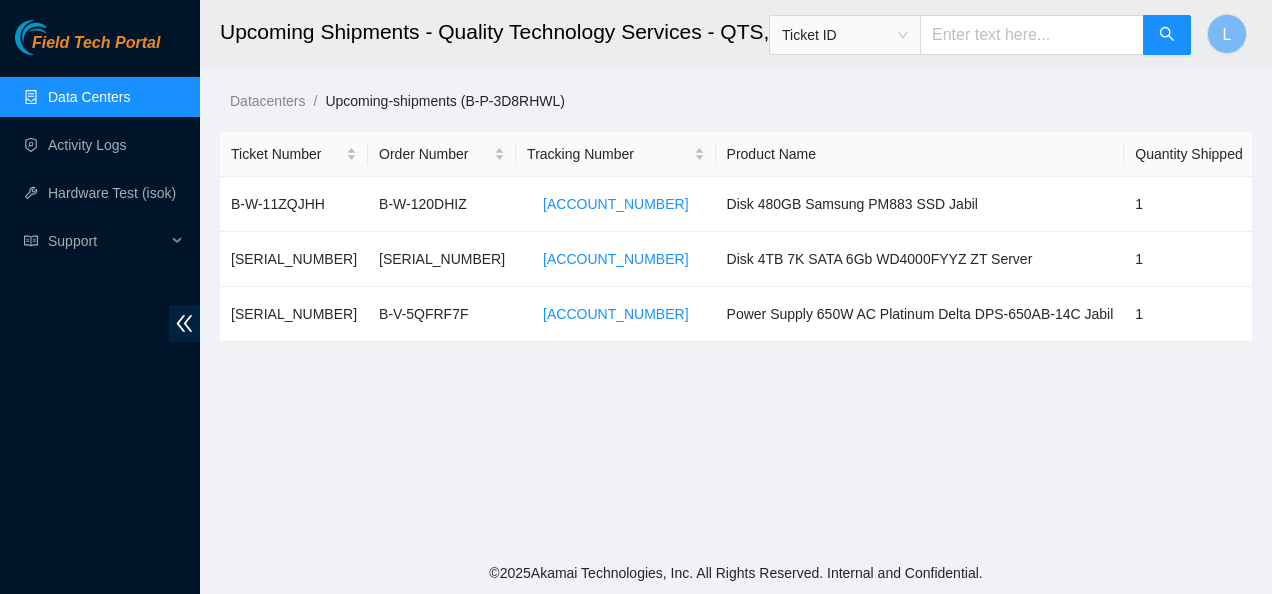click on "Data Centers" at bounding box center (89, 97) 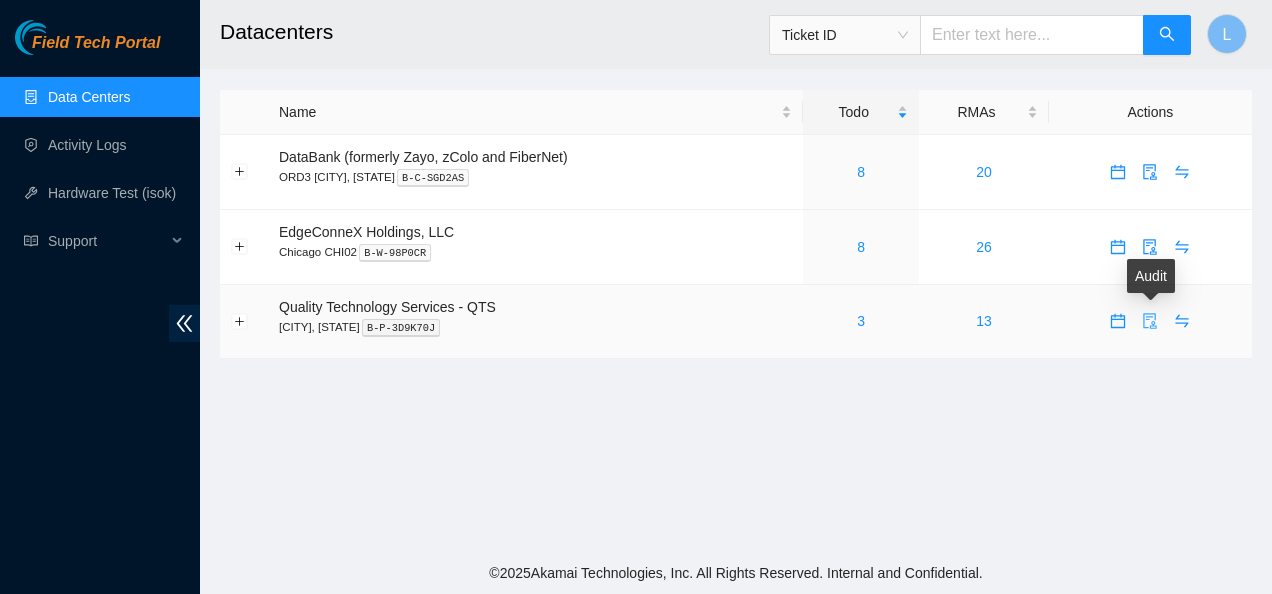 click 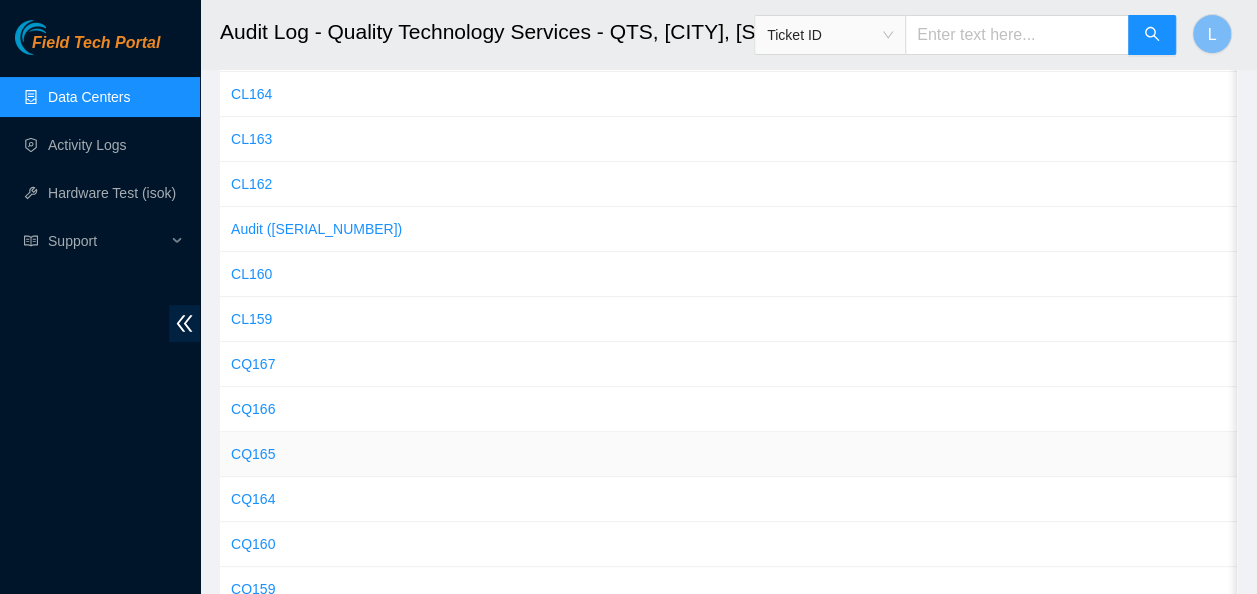 scroll, scrollTop: 19090, scrollLeft: 0, axis: vertical 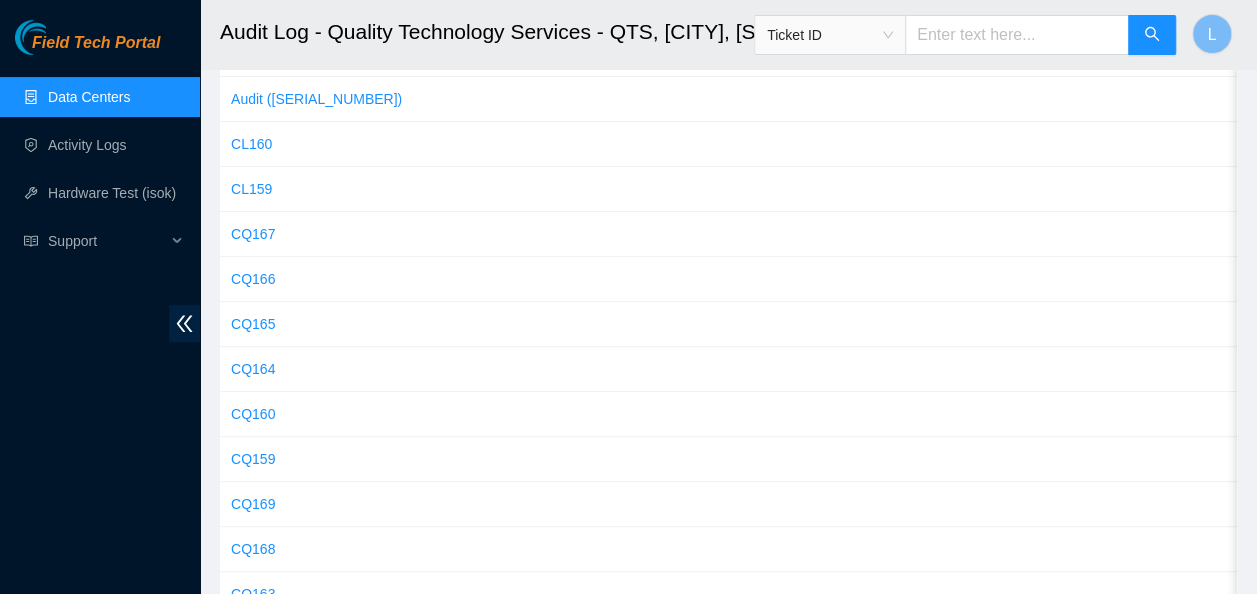 click on "Data Centers" at bounding box center (89, 97) 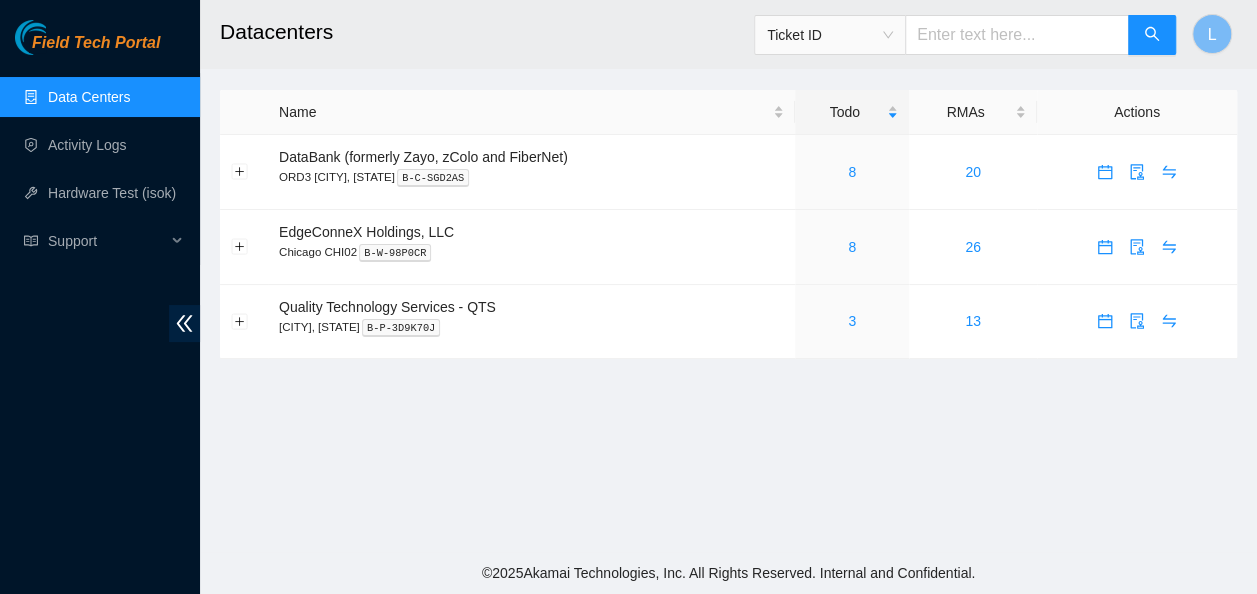 scroll, scrollTop: 0, scrollLeft: 0, axis: both 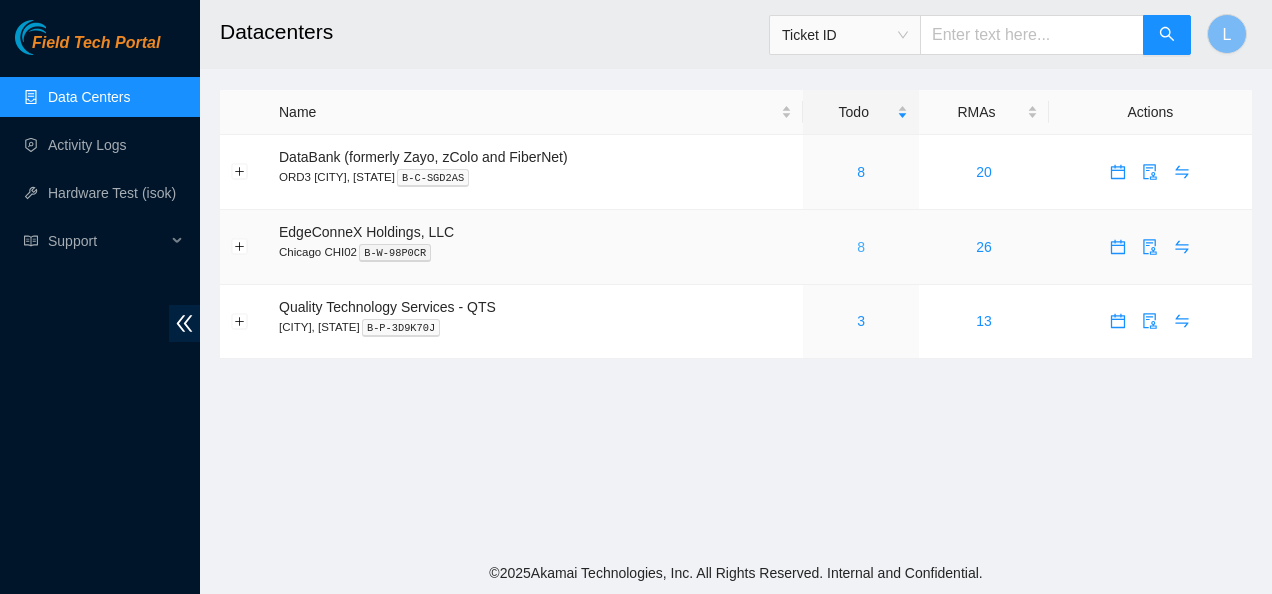 click on "8" at bounding box center (861, 247) 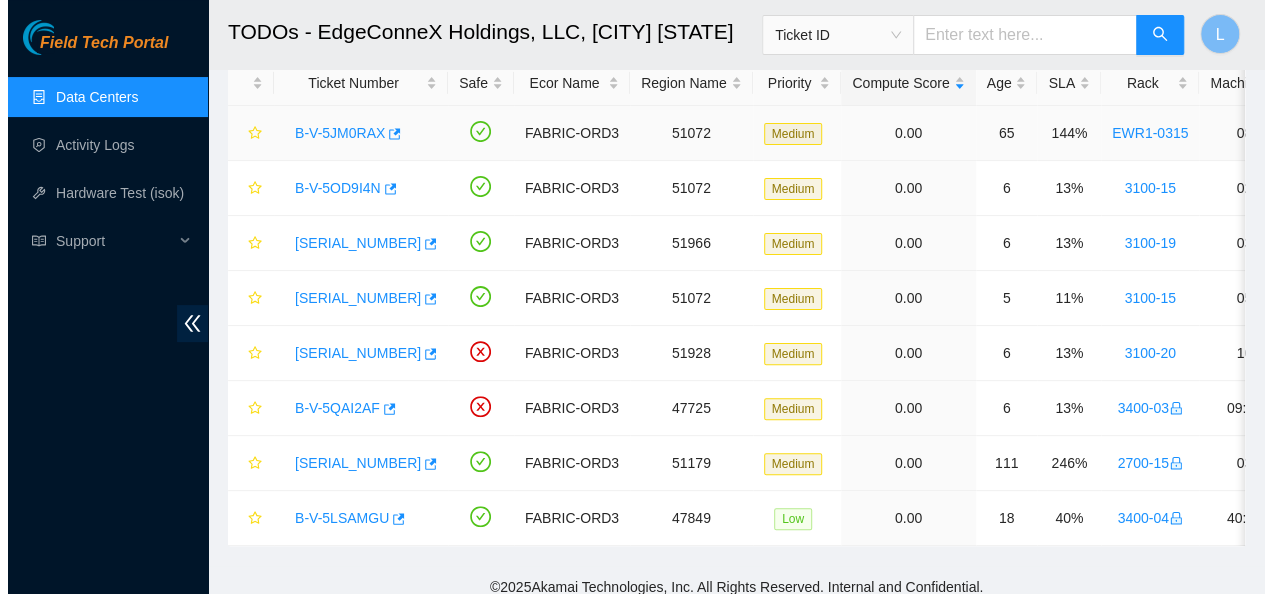 scroll, scrollTop: 135, scrollLeft: 0, axis: vertical 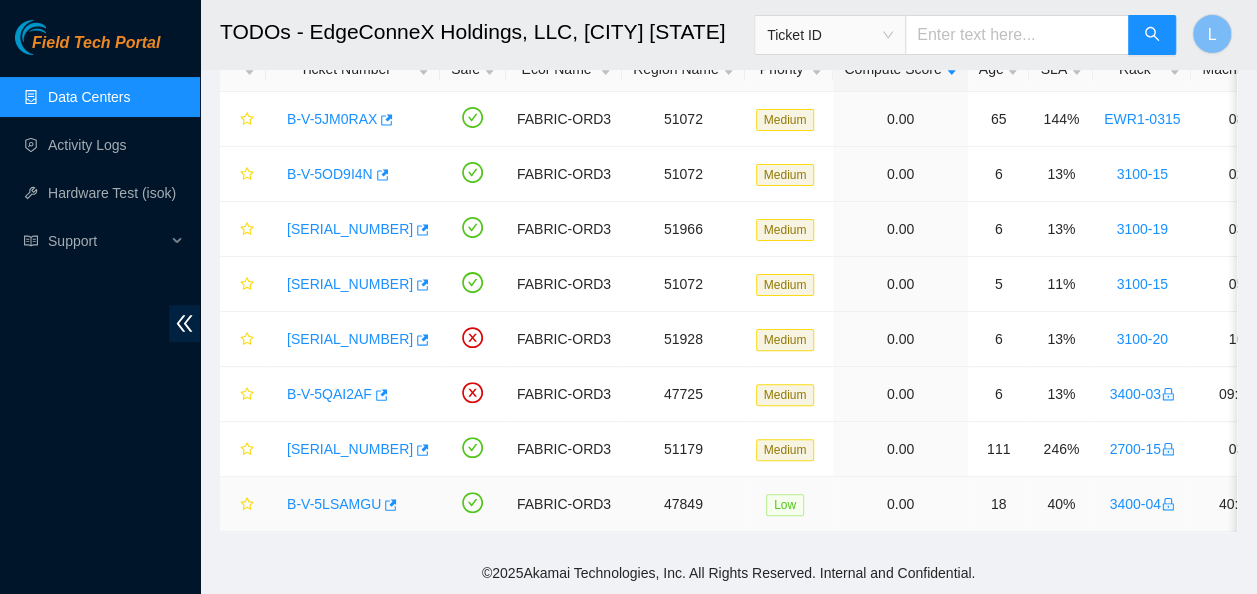 click on "B-V-5LSAMGU" at bounding box center (334, 504) 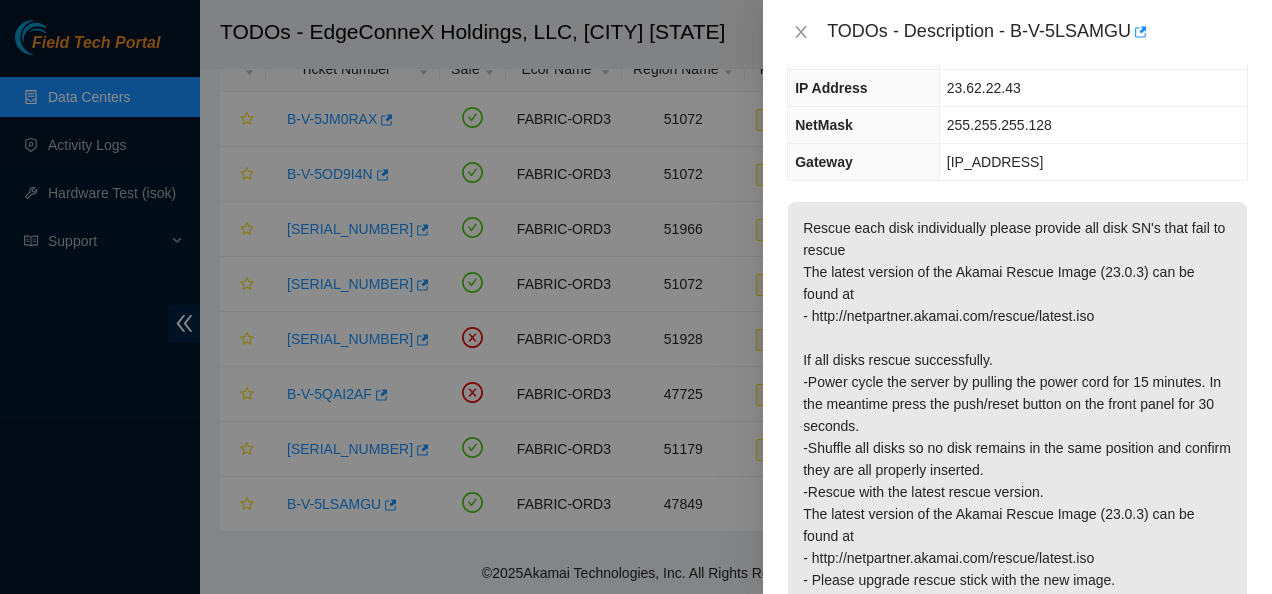 scroll, scrollTop: 0, scrollLeft: 0, axis: both 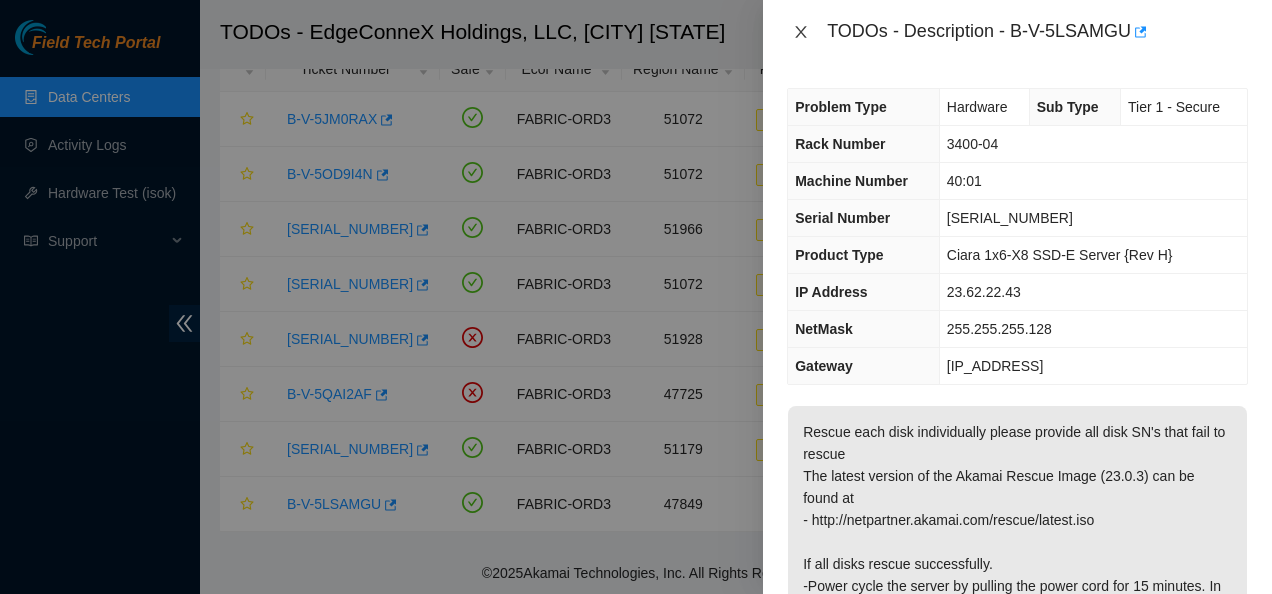 type 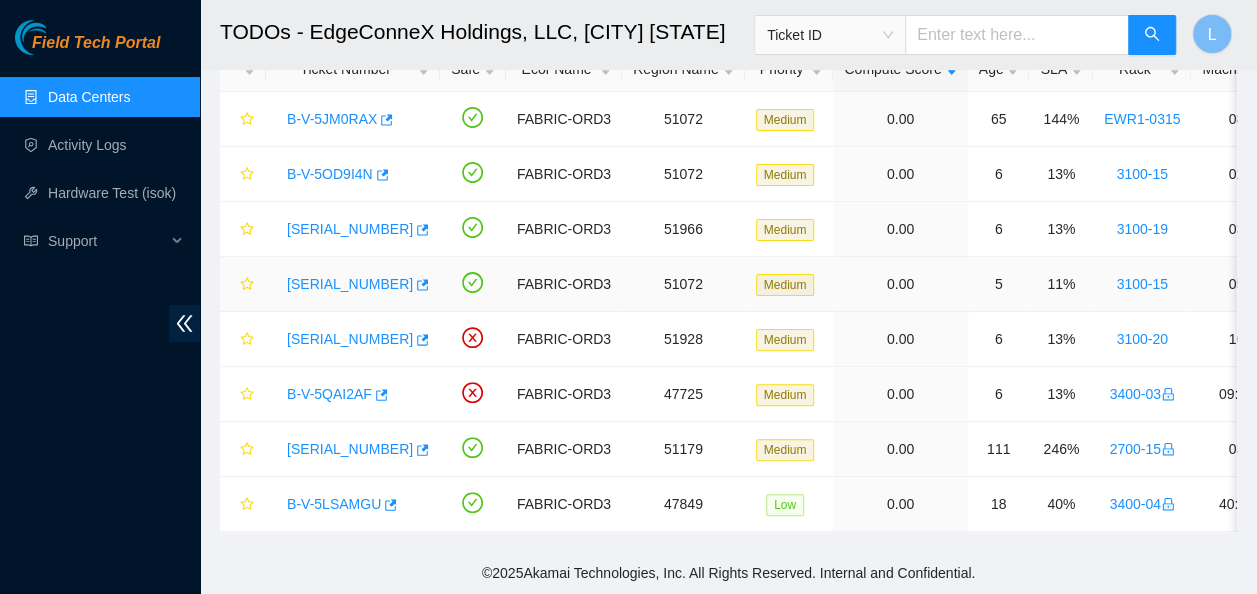 click on "[SERIAL_NUMBER]" at bounding box center [350, 284] 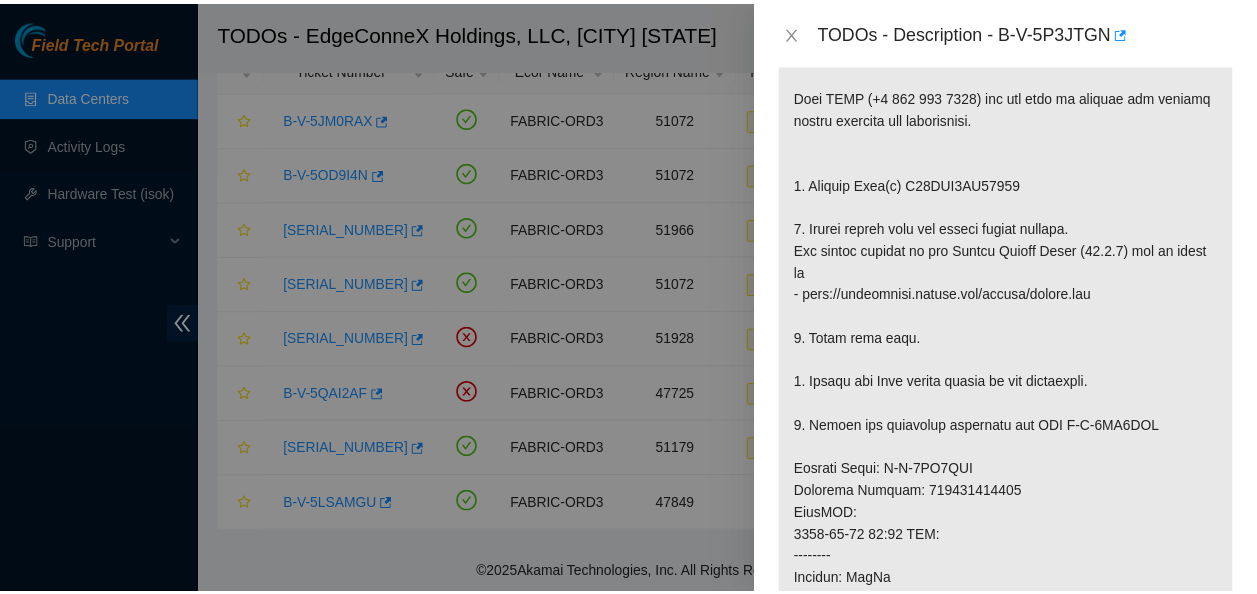 scroll, scrollTop: 0, scrollLeft: 0, axis: both 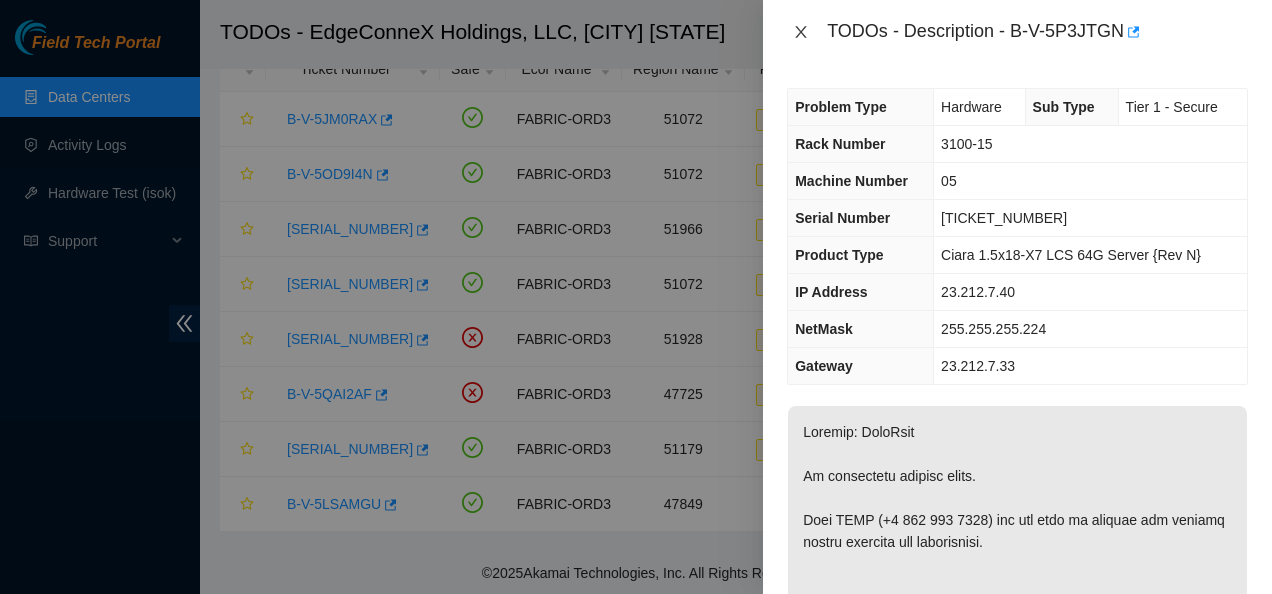 click 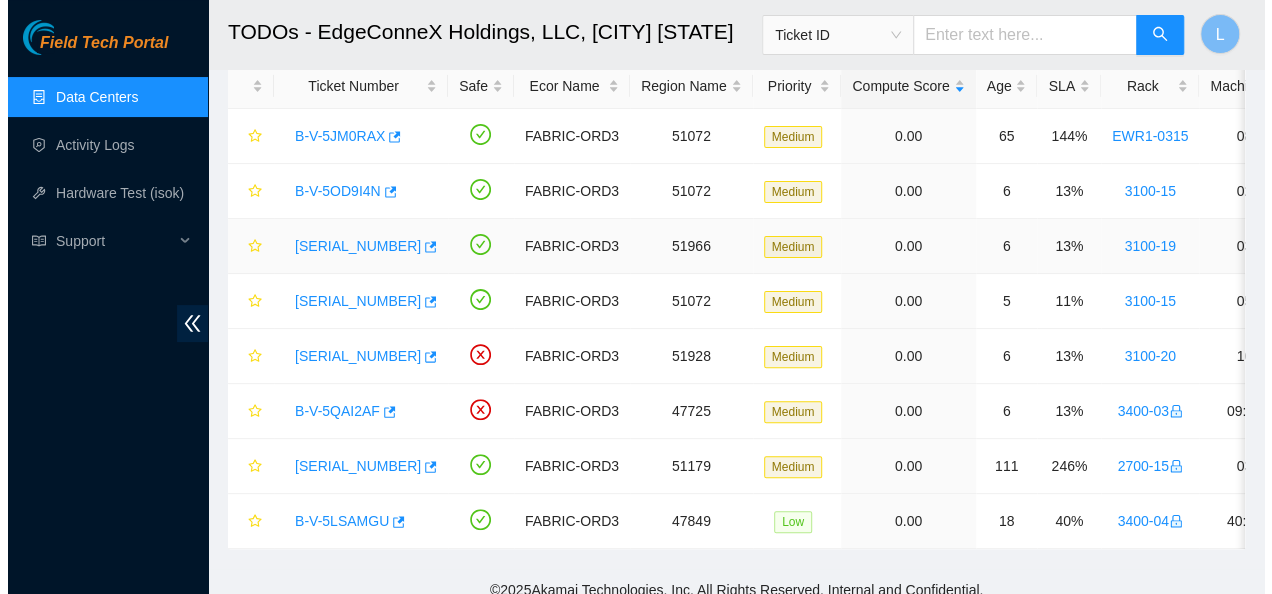 scroll, scrollTop: 102, scrollLeft: 0, axis: vertical 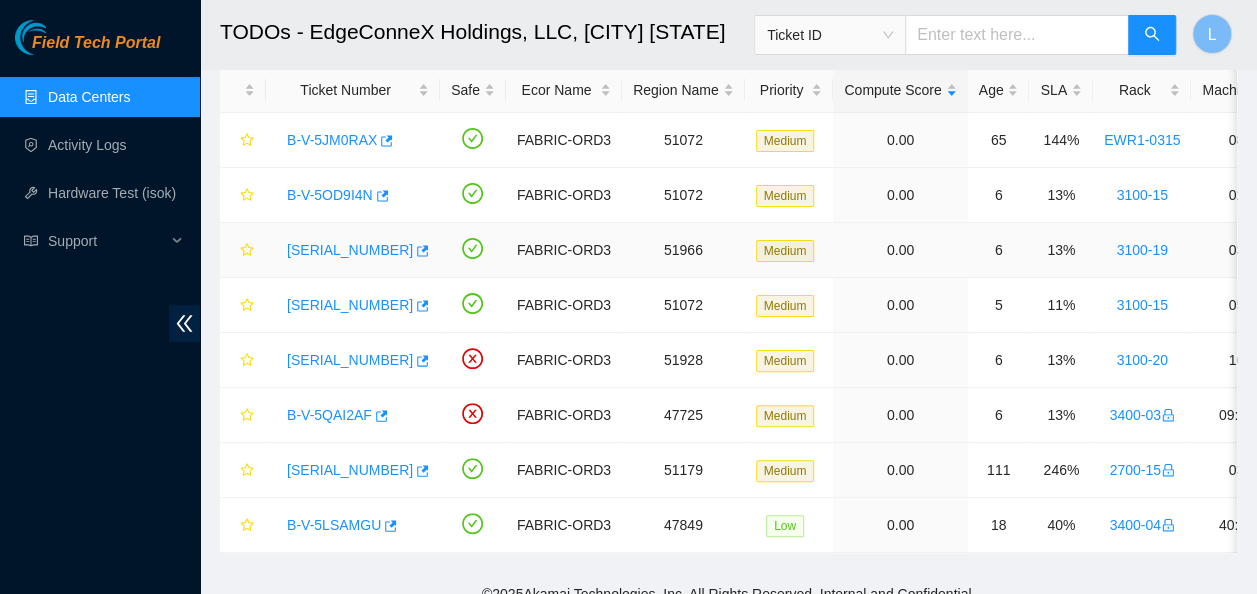 click on "[SERIAL_NUMBER]" at bounding box center (350, 250) 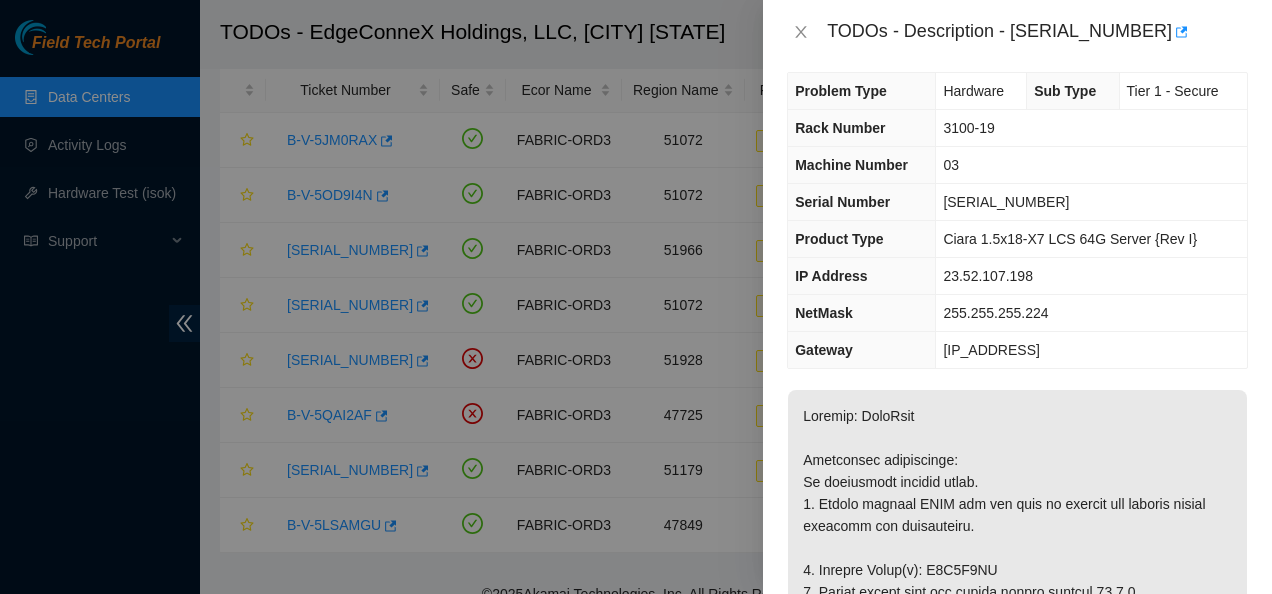 scroll, scrollTop: 0, scrollLeft: 0, axis: both 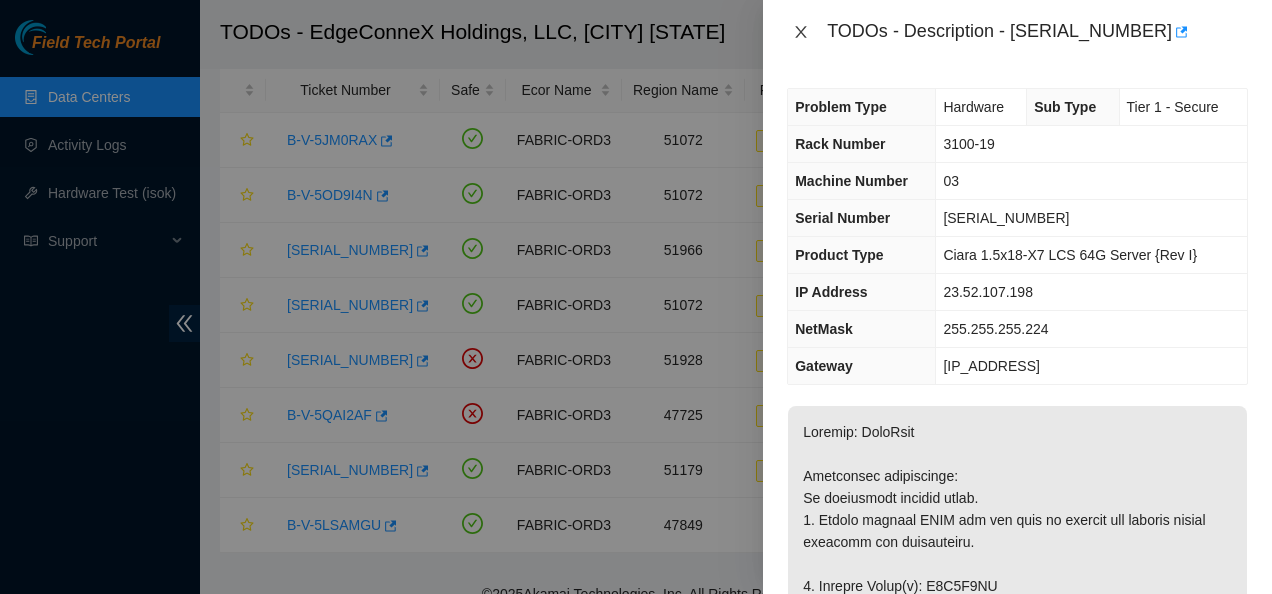 click 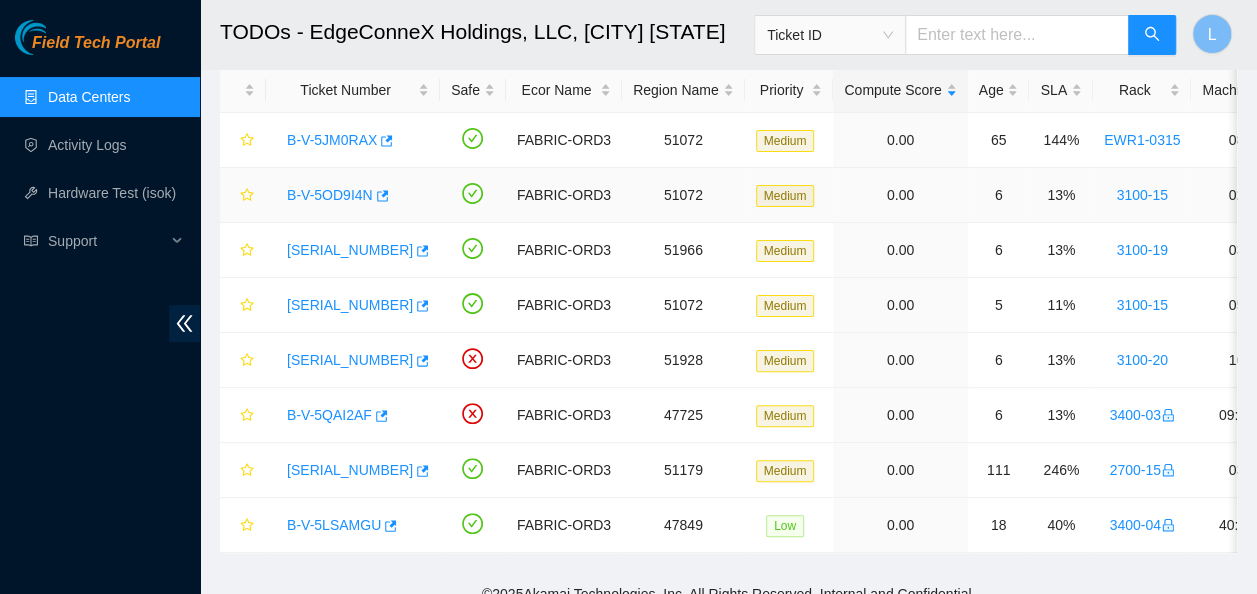 click on "B-V-5OD9I4N" at bounding box center (330, 195) 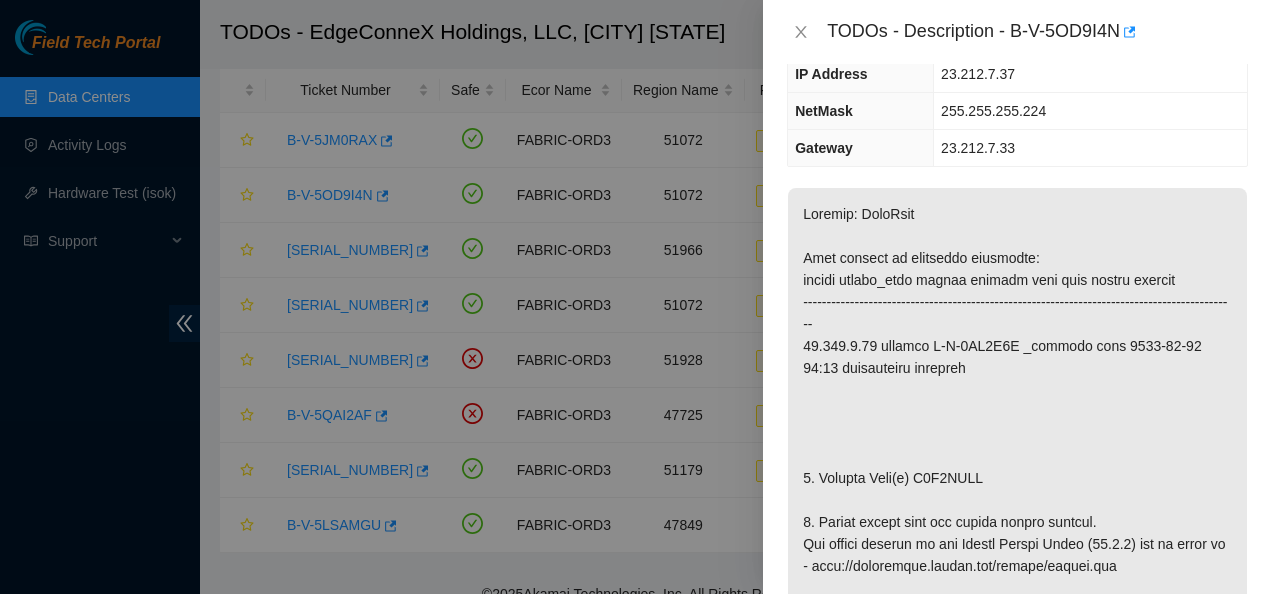 scroll, scrollTop: 0, scrollLeft: 0, axis: both 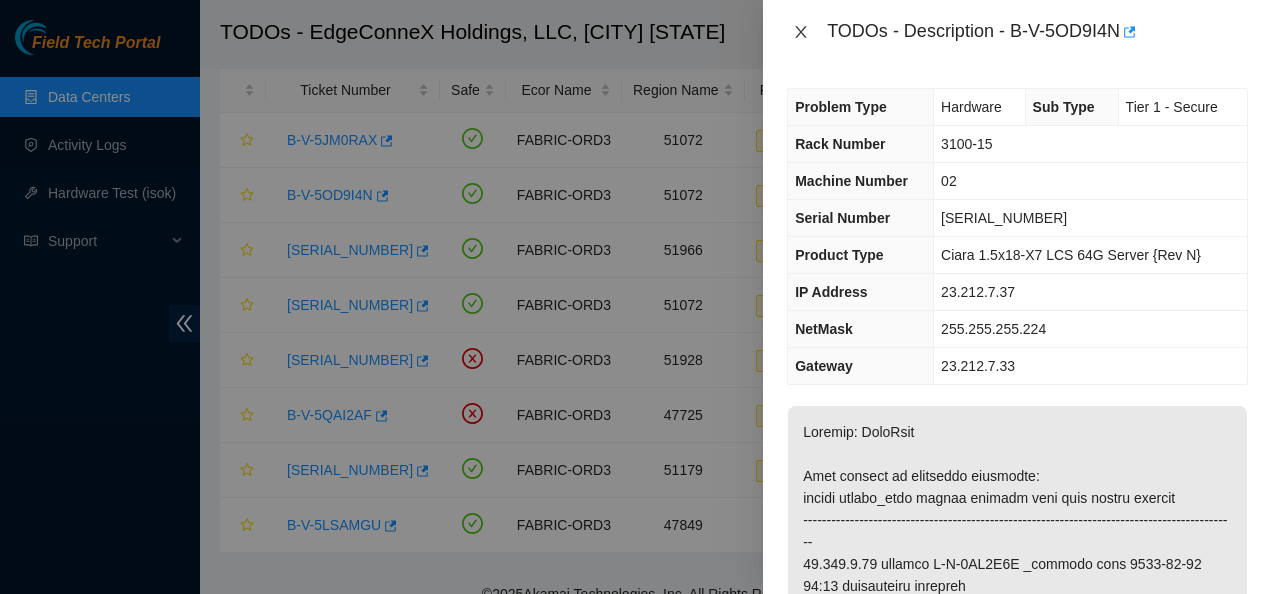 click 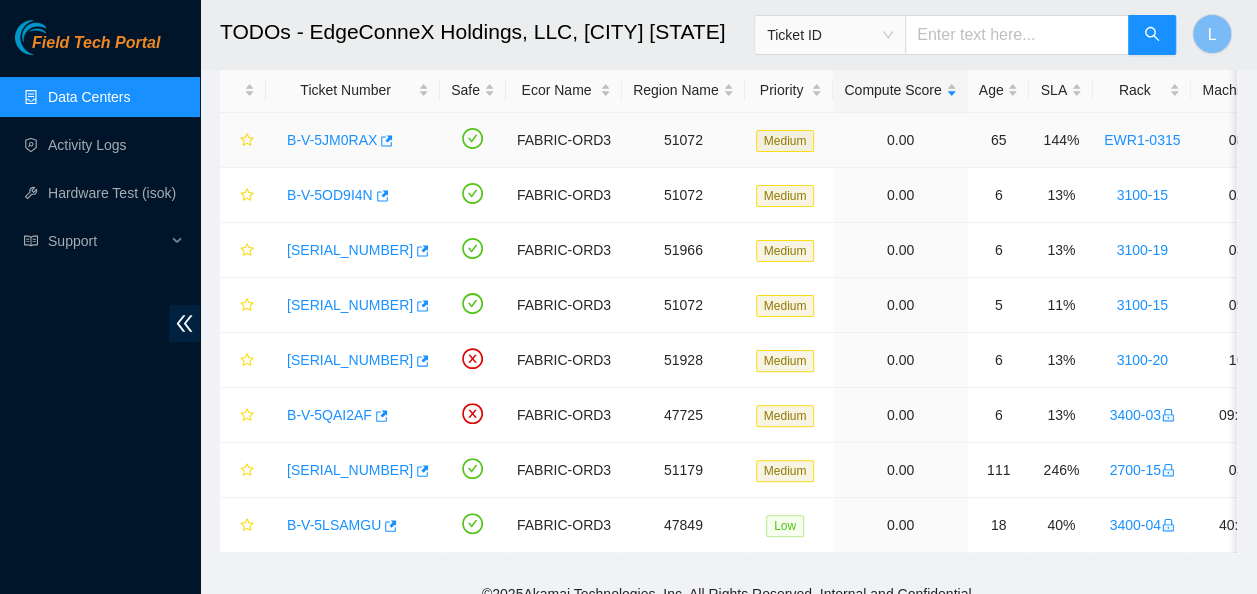 click on "B-V-5JM0RAX" at bounding box center [332, 140] 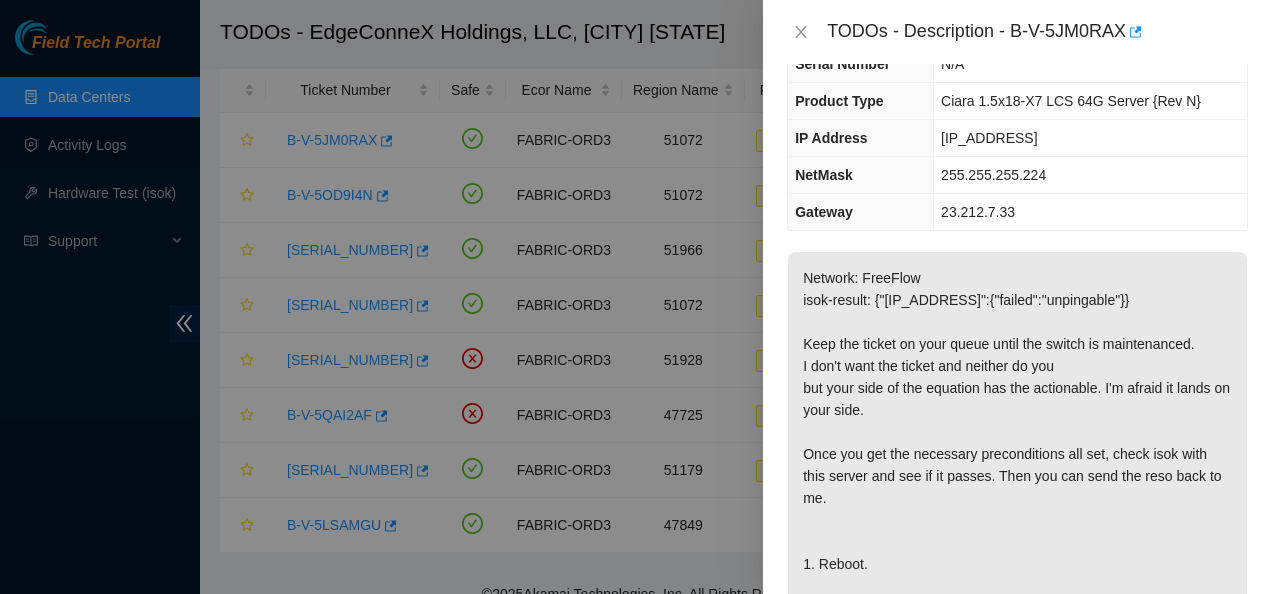 scroll, scrollTop: 0, scrollLeft: 0, axis: both 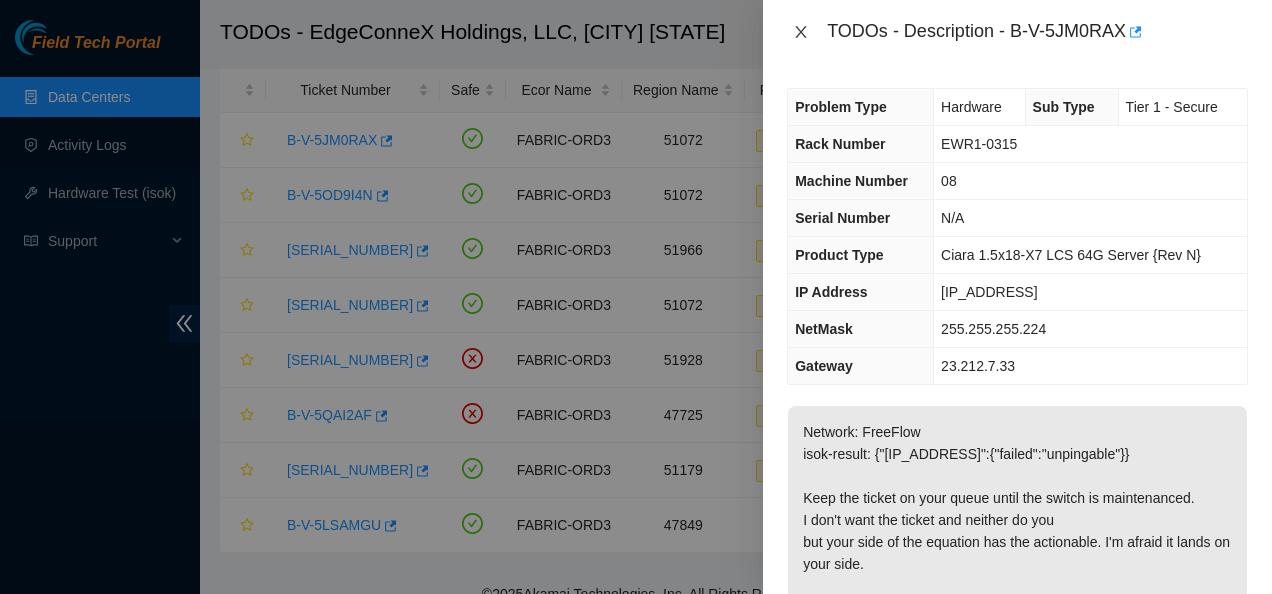 click 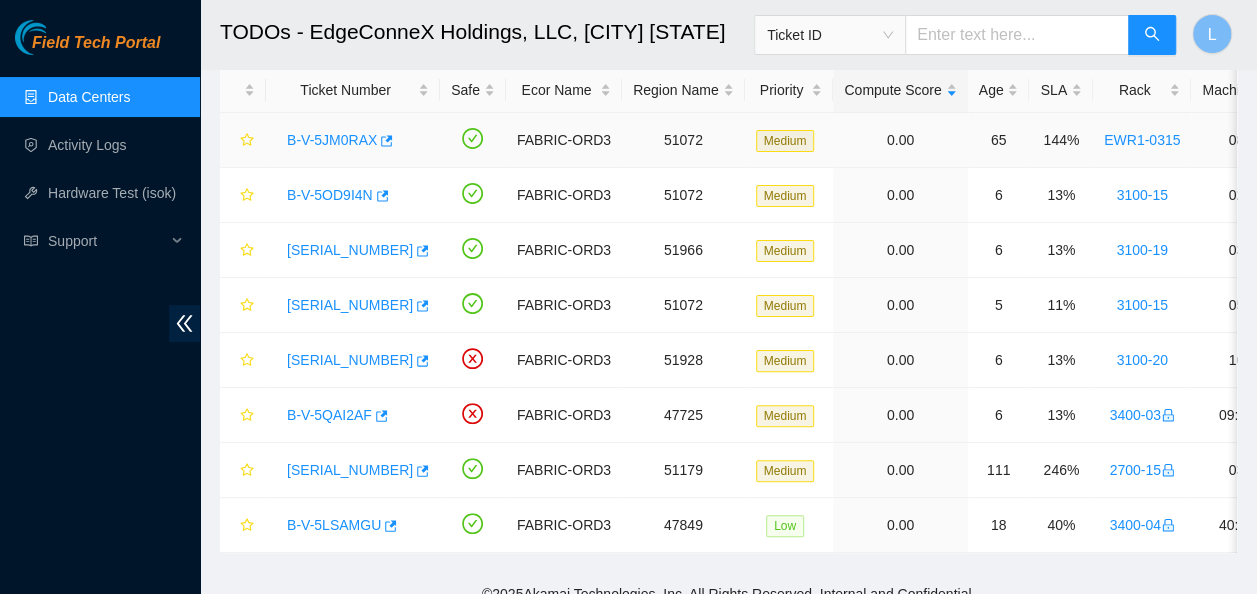 click on "B-V-5JM0RAX" at bounding box center [332, 140] 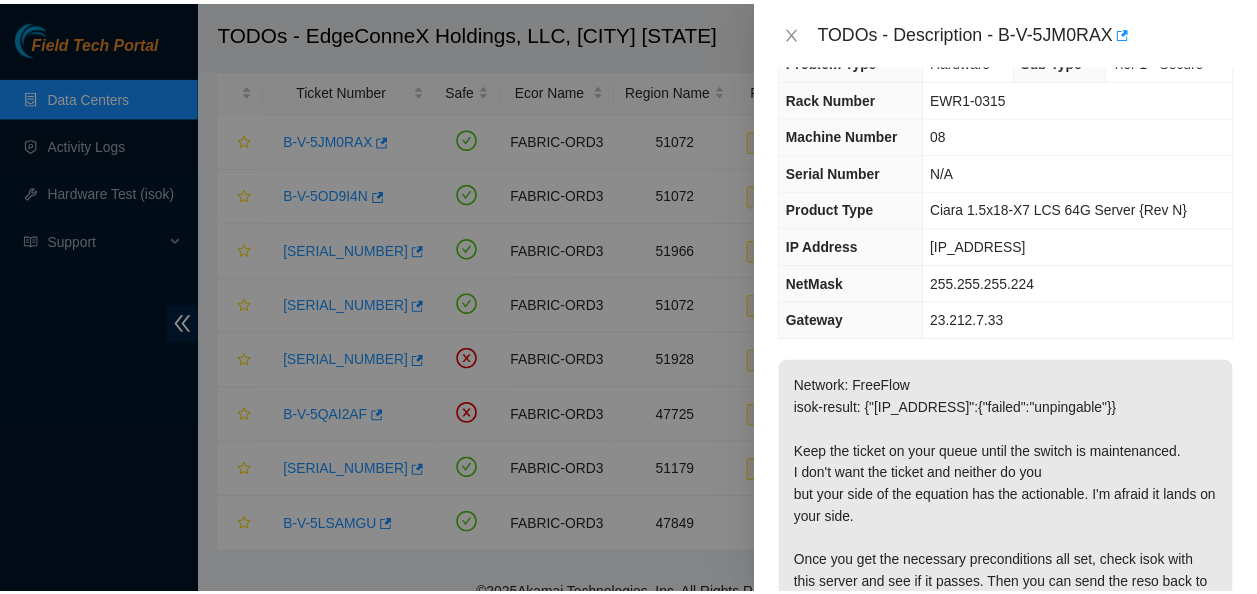 scroll, scrollTop: 0, scrollLeft: 0, axis: both 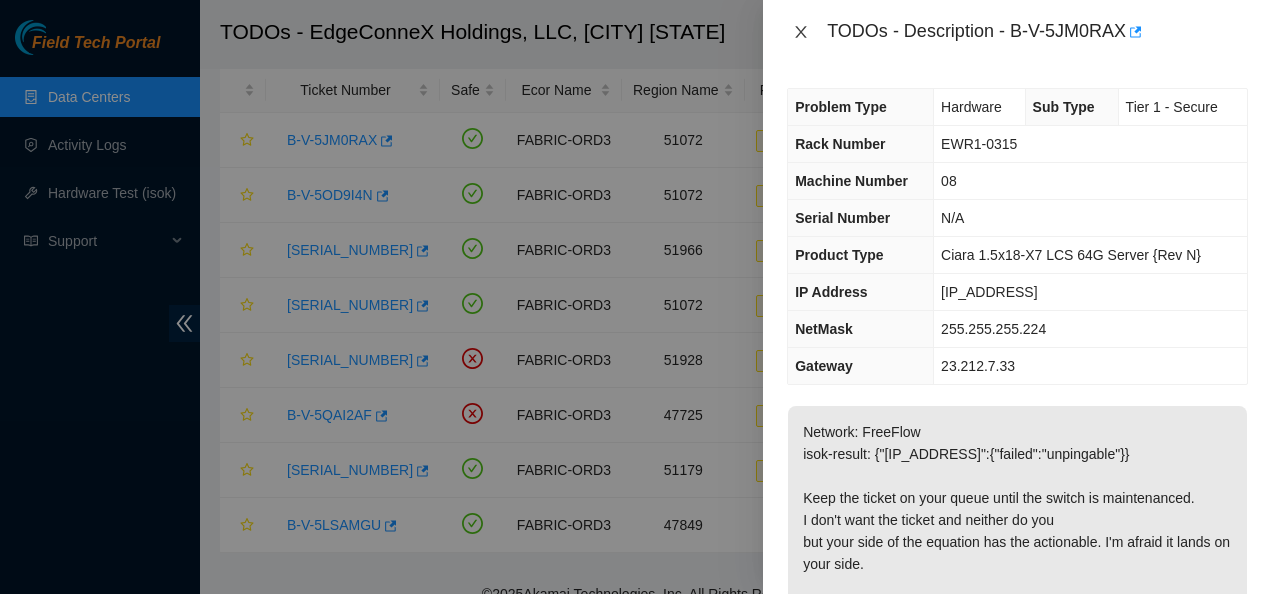 click 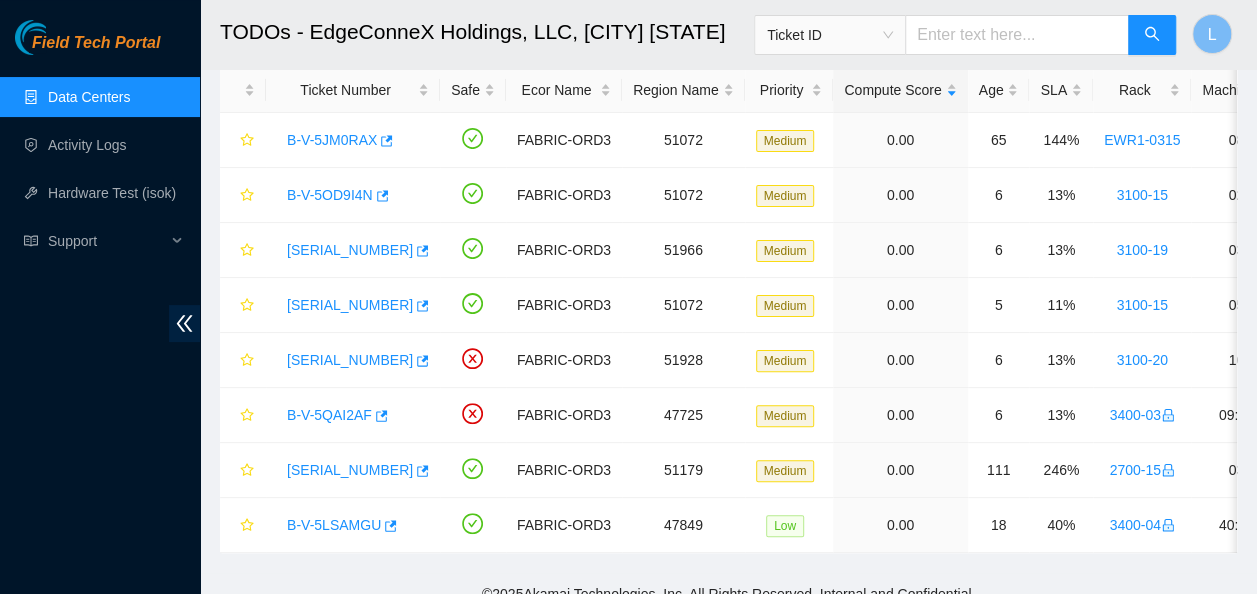click on "Data Centers" at bounding box center (89, 97) 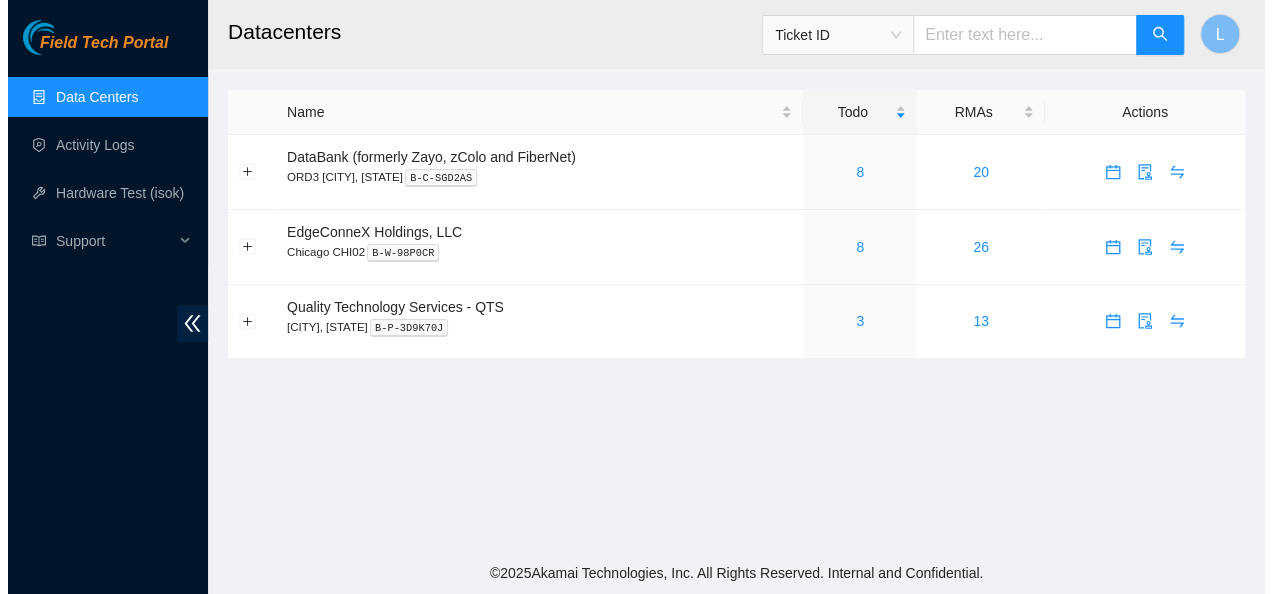 scroll, scrollTop: 0, scrollLeft: 0, axis: both 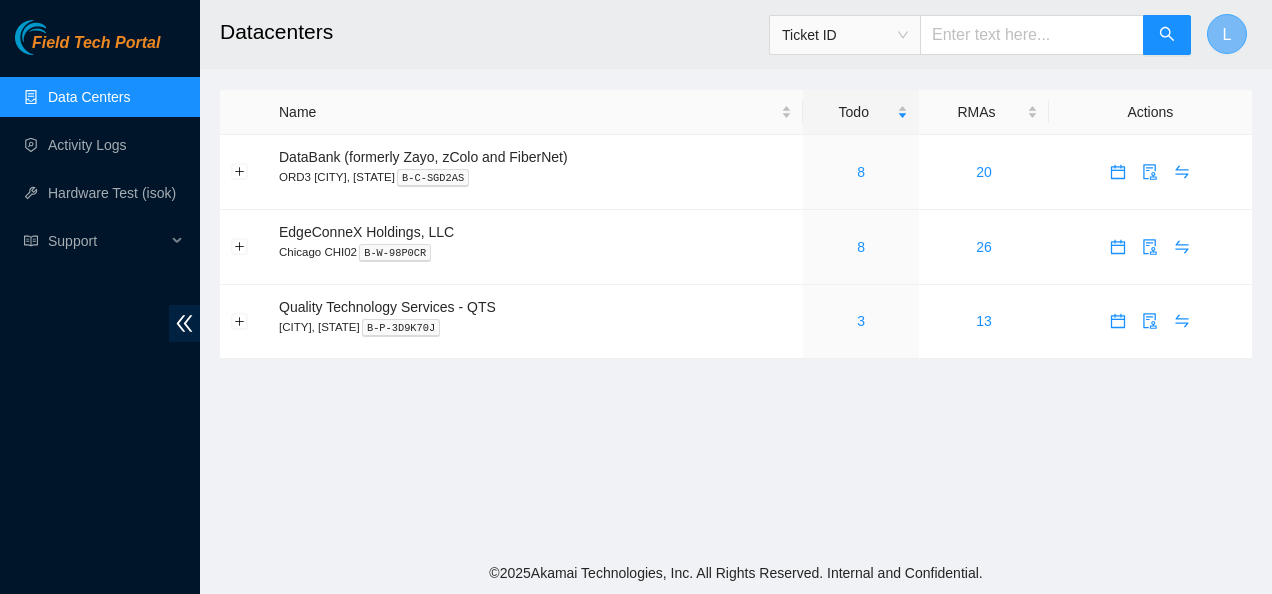 type 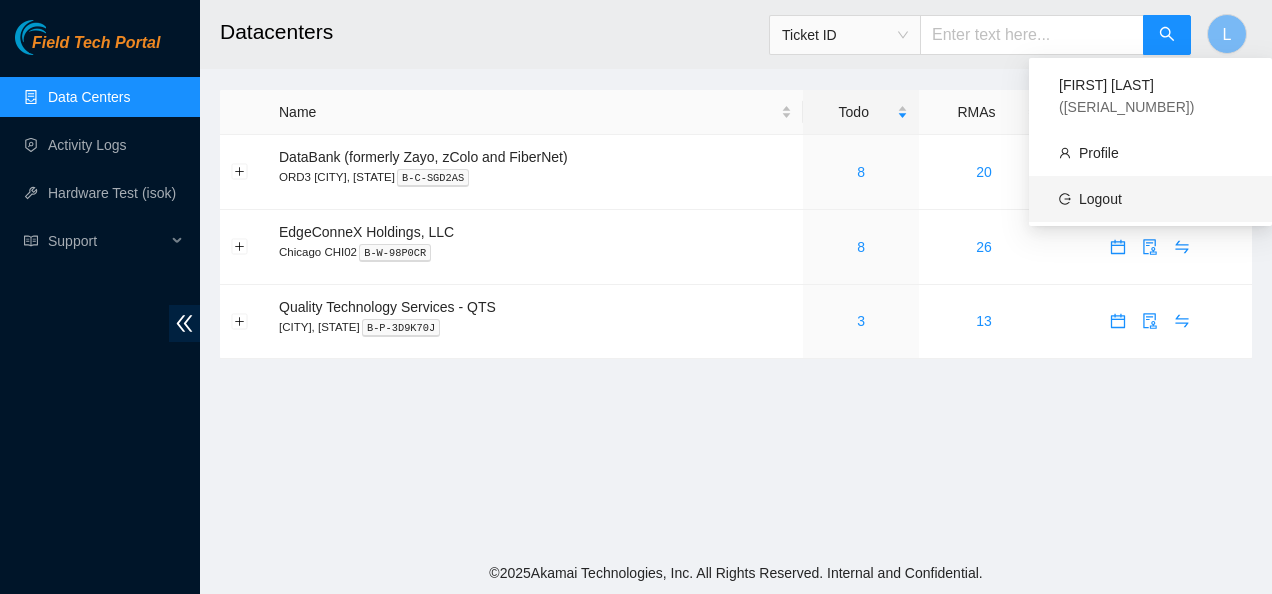 click on "Logout" at bounding box center [1100, 199] 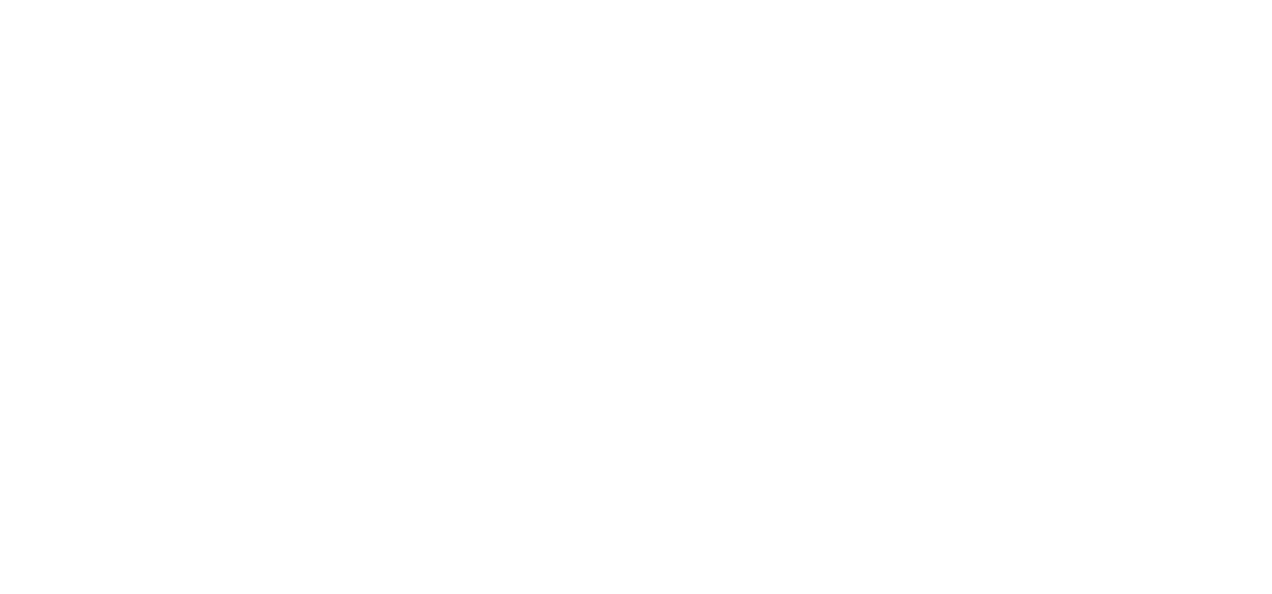scroll, scrollTop: 0, scrollLeft: 0, axis: both 